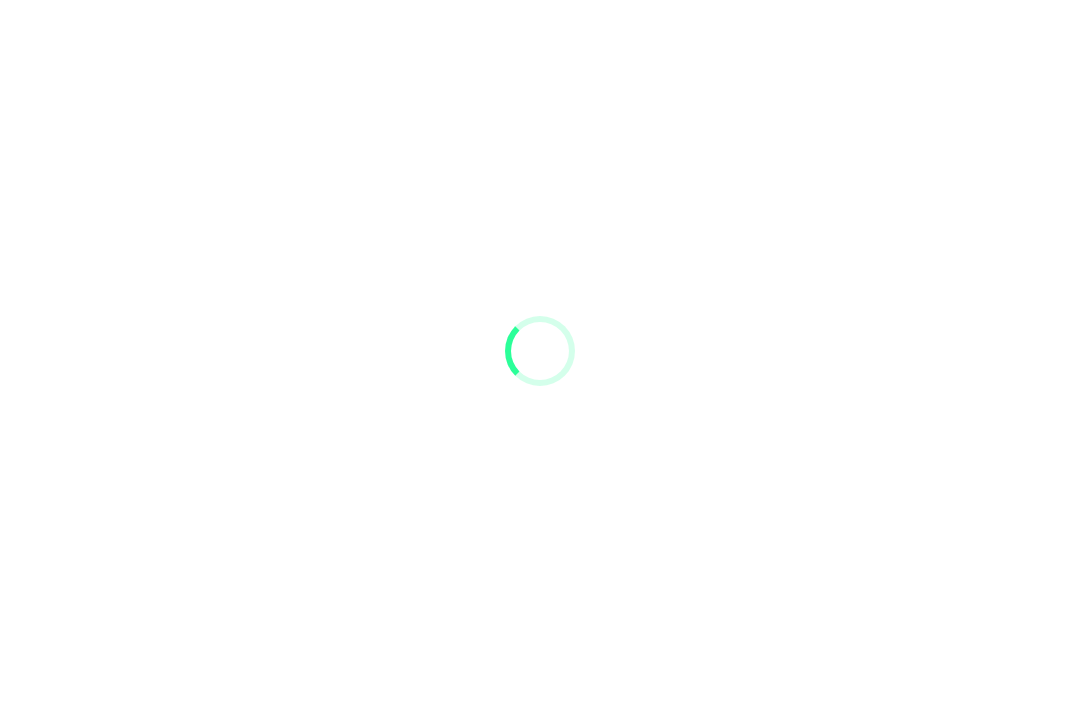 scroll, scrollTop: 0, scrollLeft: 0, axis: both 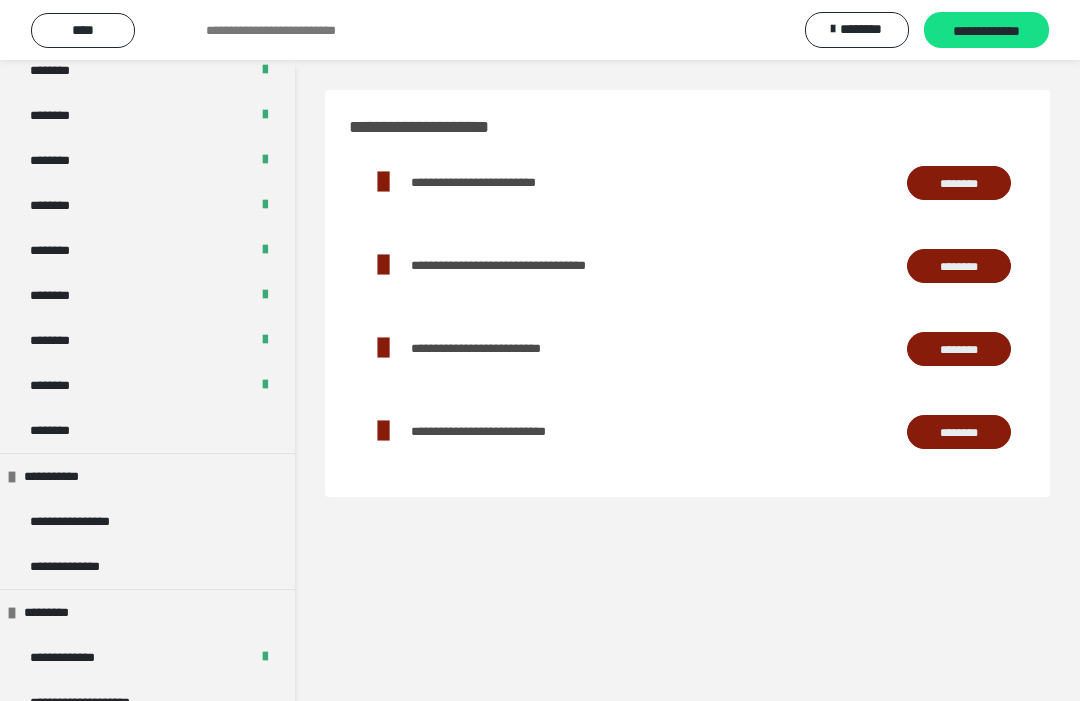 click on "********" at bounding box center (61, 430) 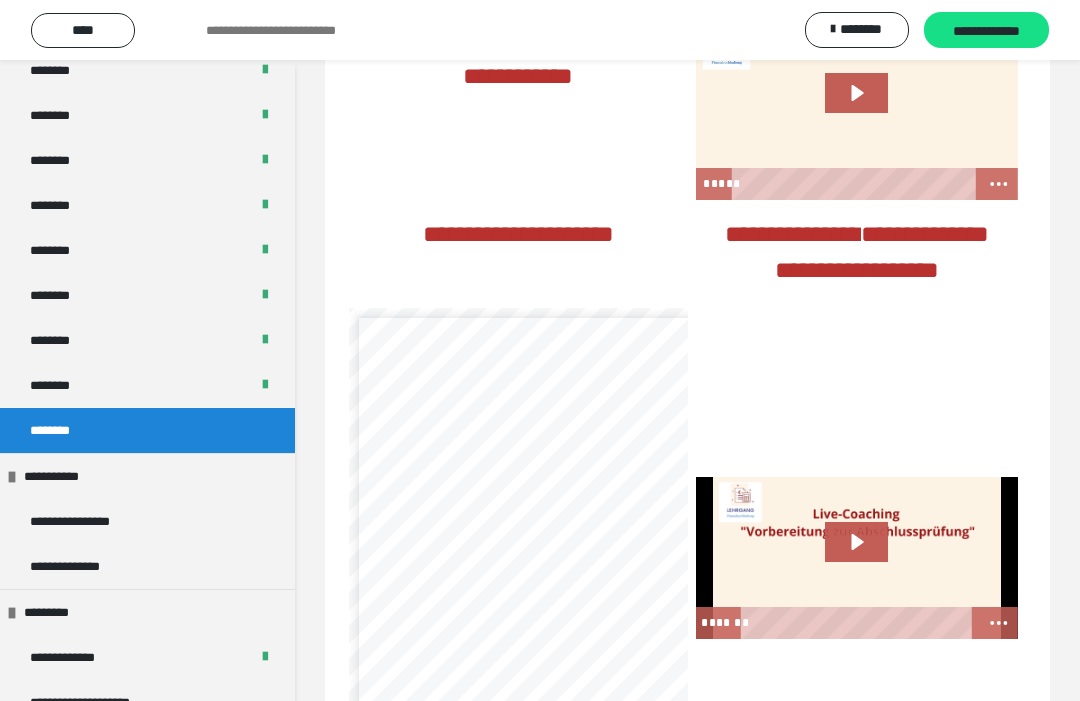 scroll, scrollTop: 1282, scrollLeft: 0, axis: vertical 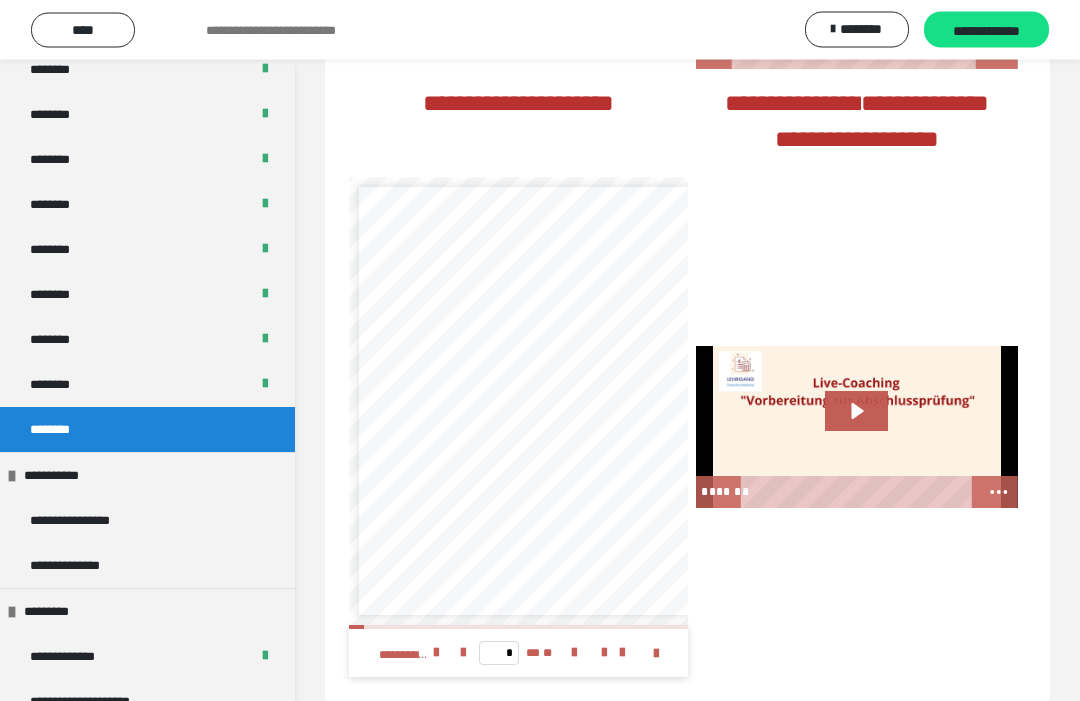 click 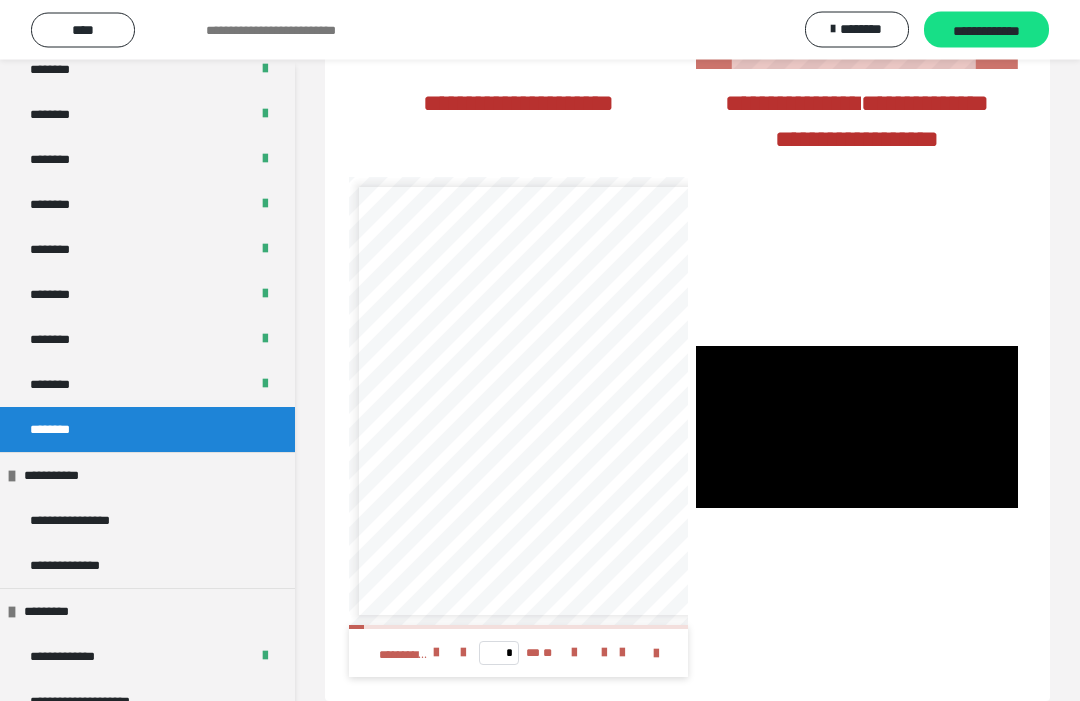 scroll, scrollTop: 1282, scrollLeft: 0, axis: vertical 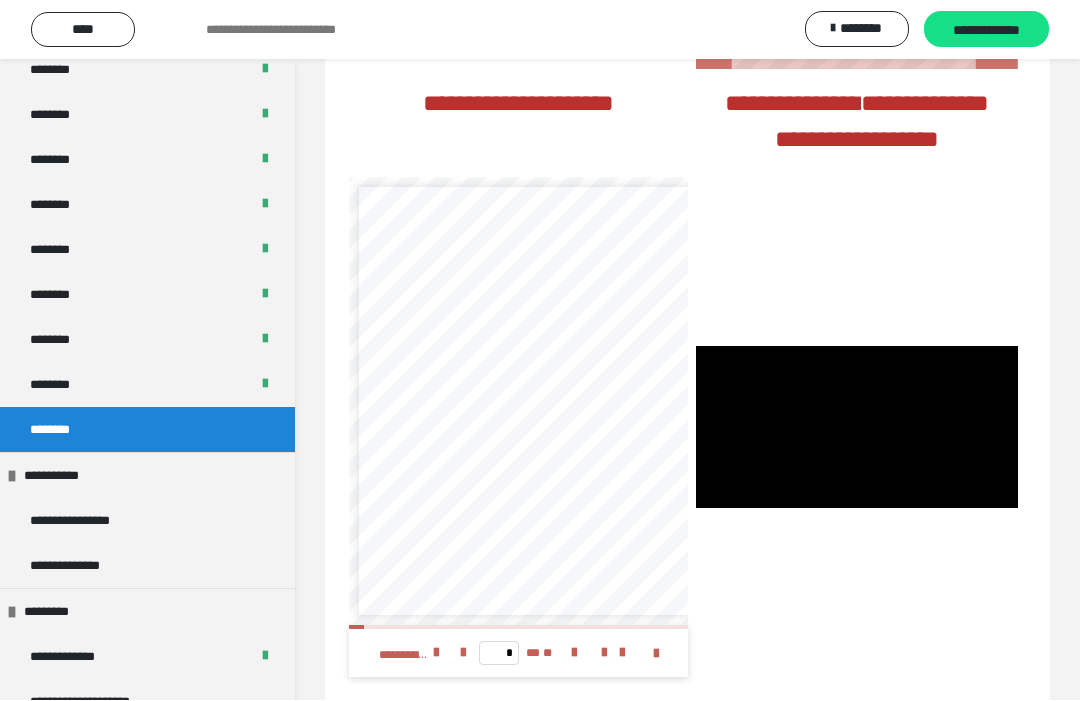 click at bounding box center (857, 428) 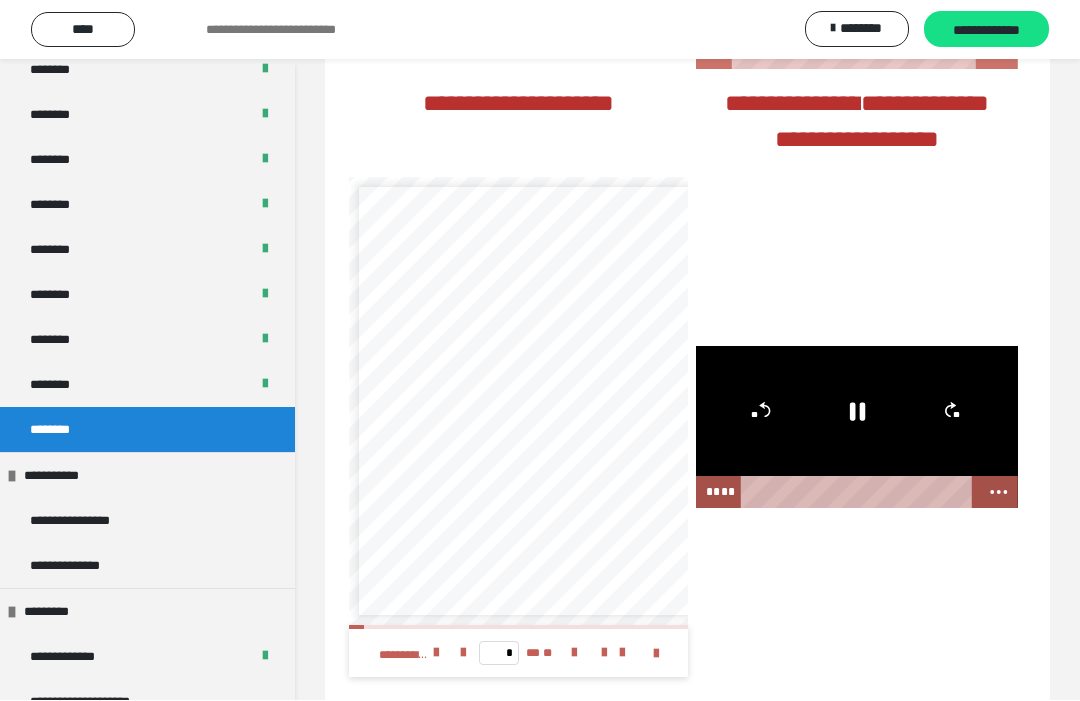 click 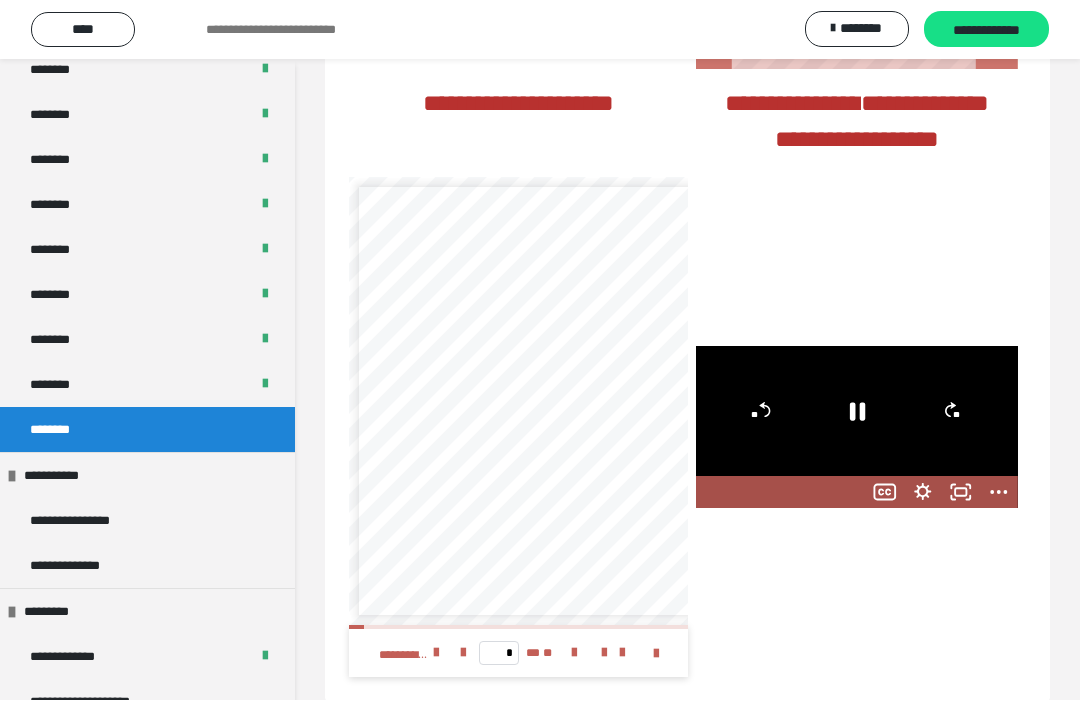 click 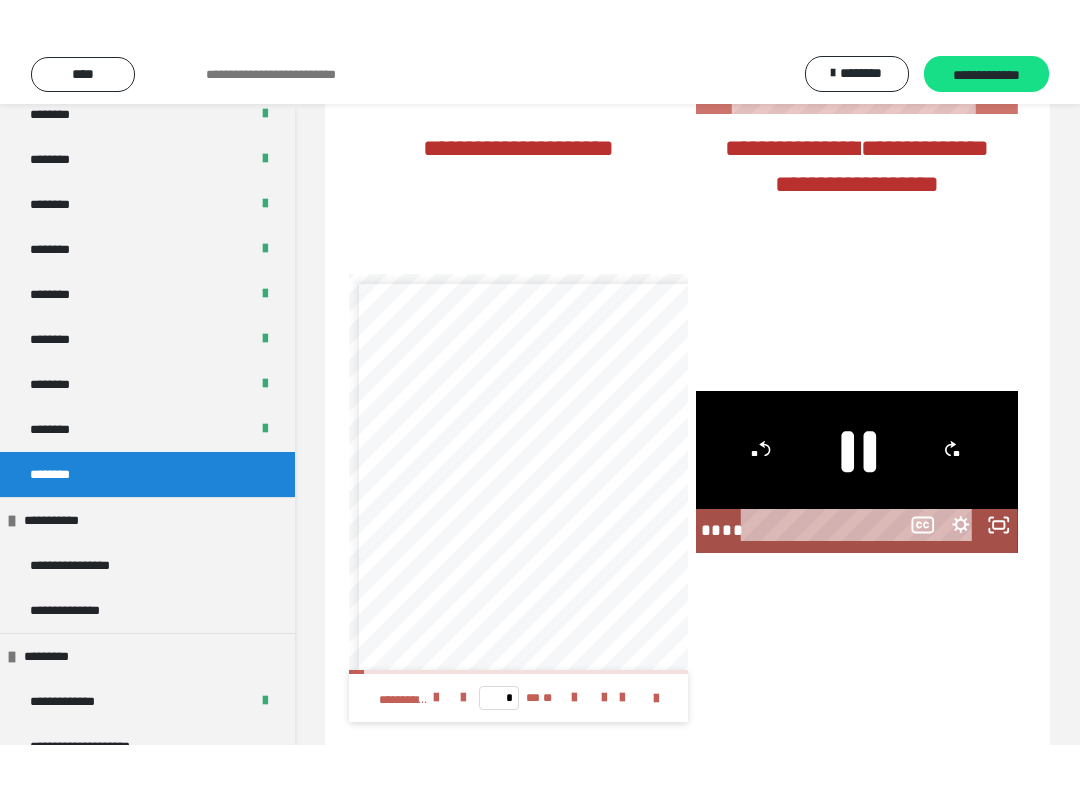 scroll, scrollTop: 20, scrollLeft: 0, axis: vertical 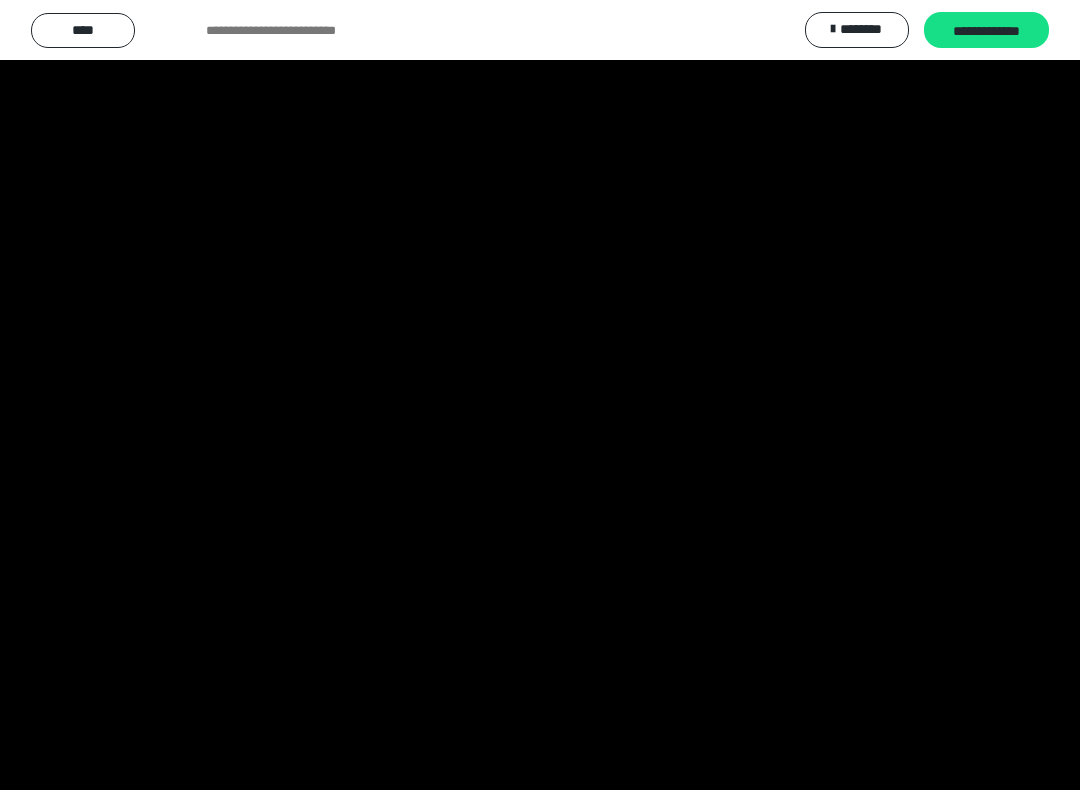 click at bounding box center [540, 395] 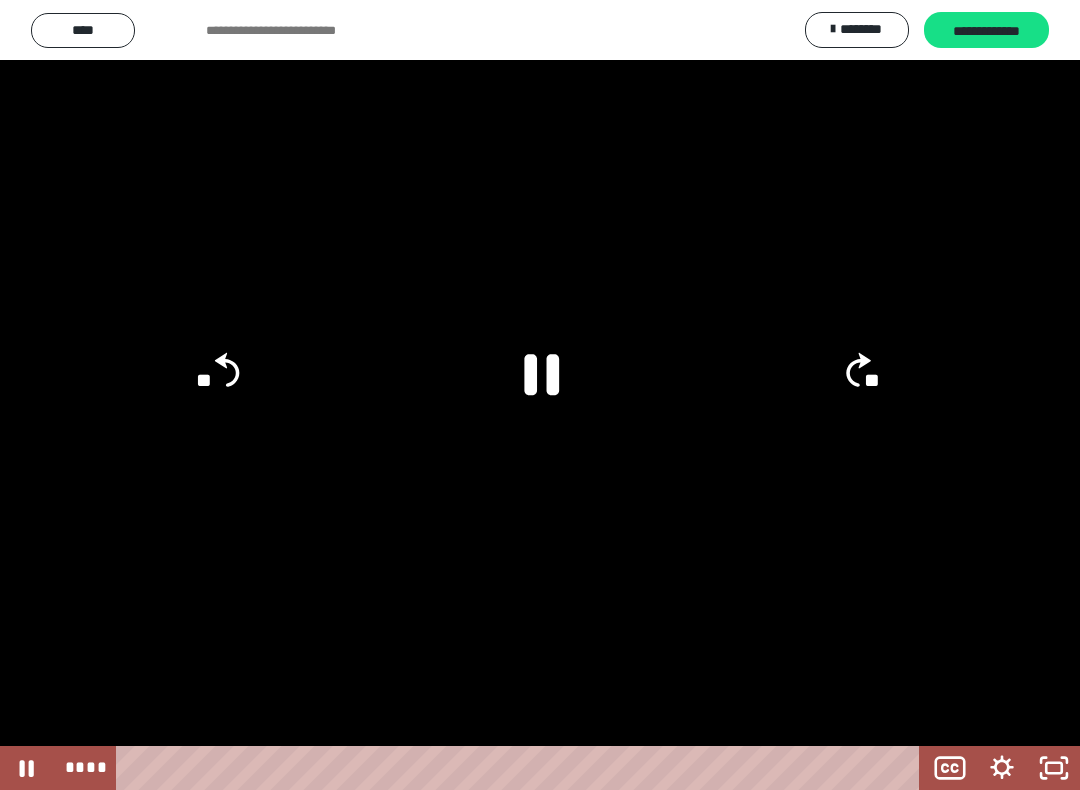 click 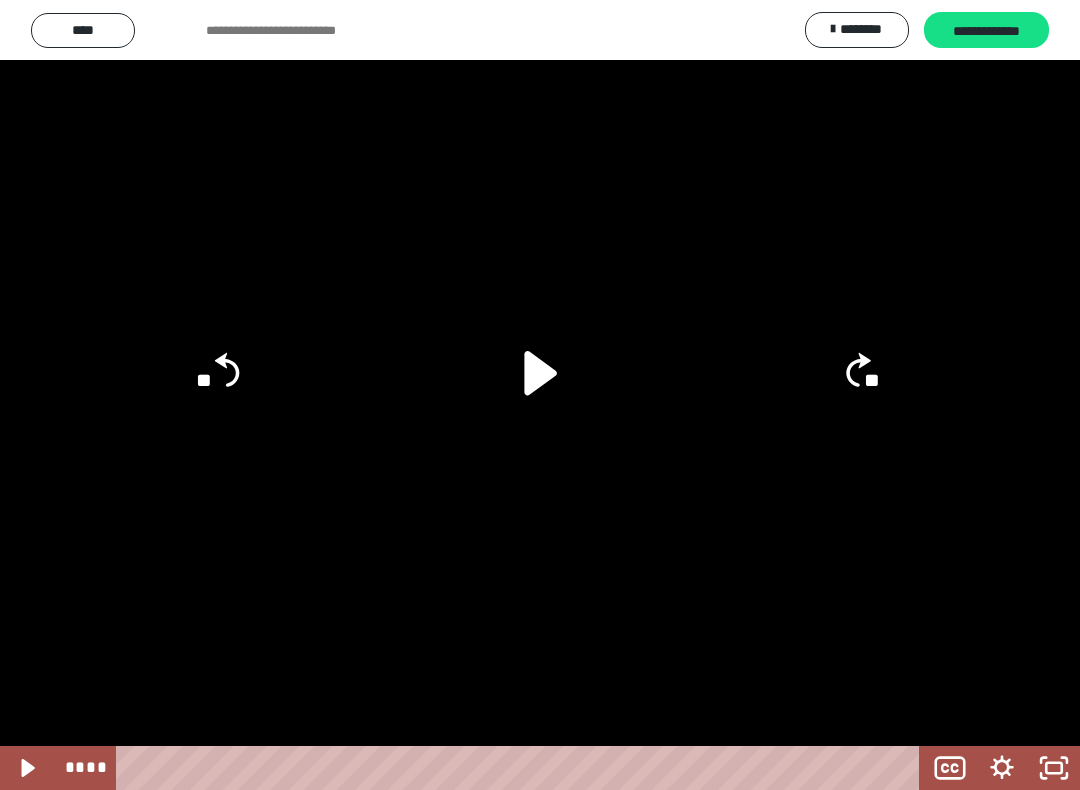 click at bounding box center [540, 395] 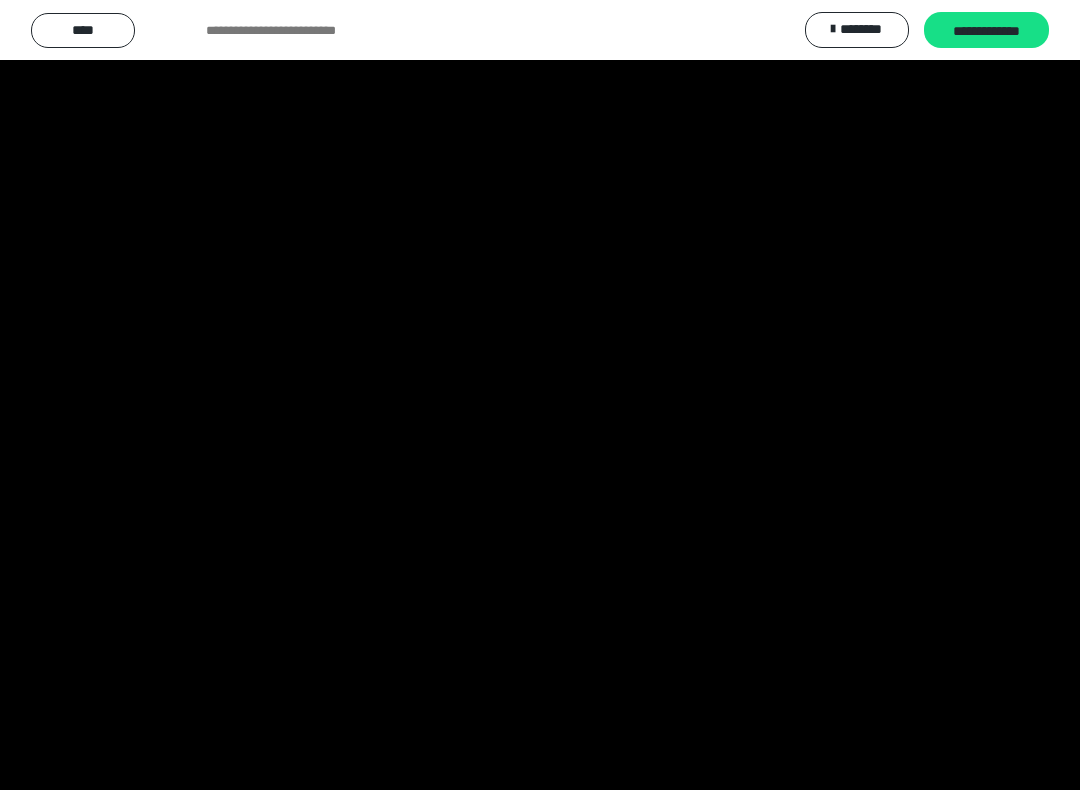 click at bounding box center [540, 395] 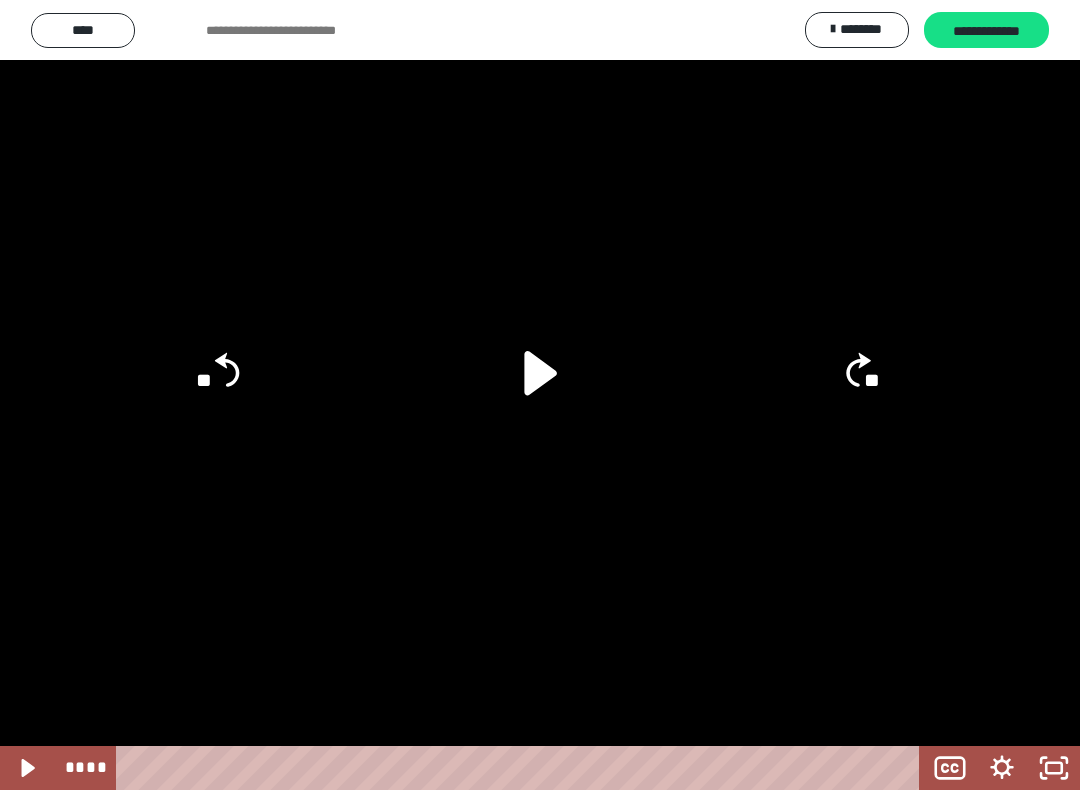 click 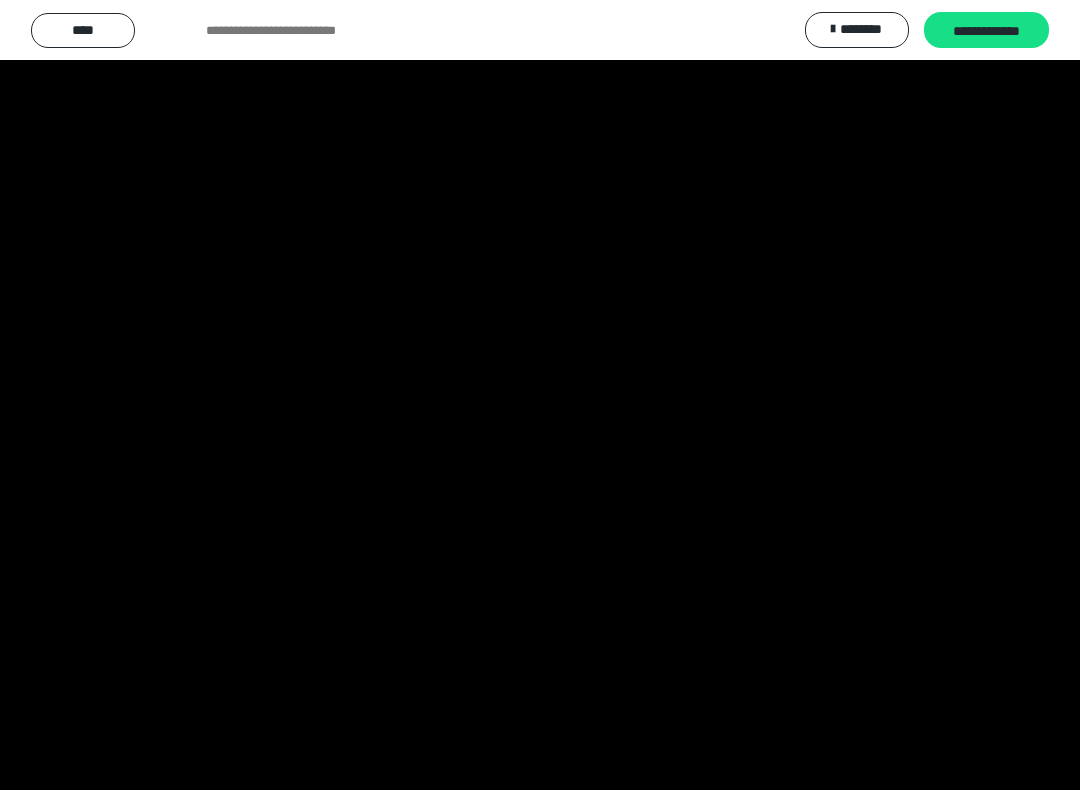 click at bounding box center [540, 395] 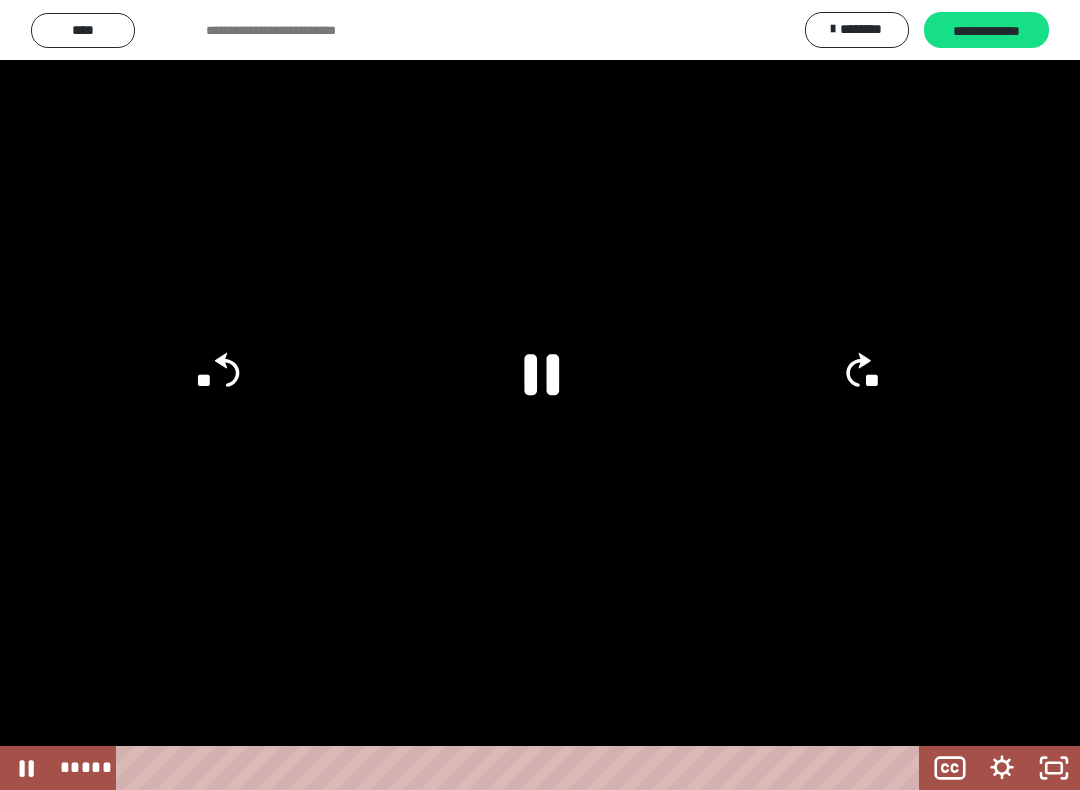 click 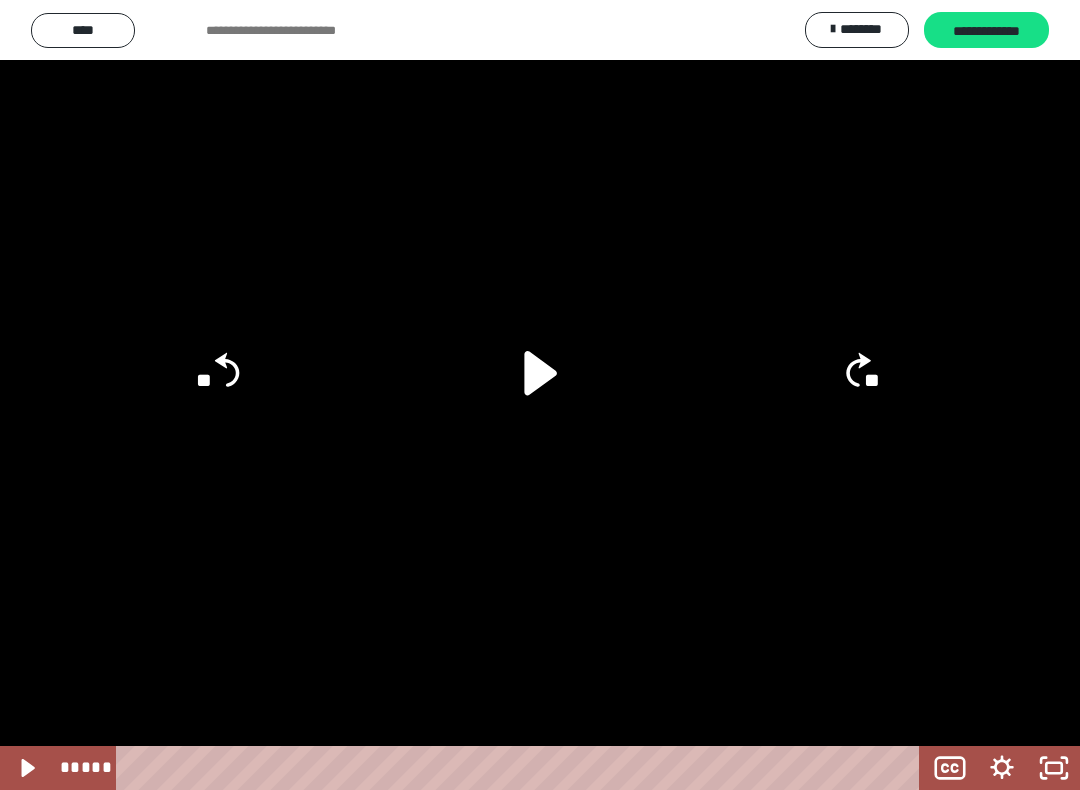 click at bounding box center (540, 395) 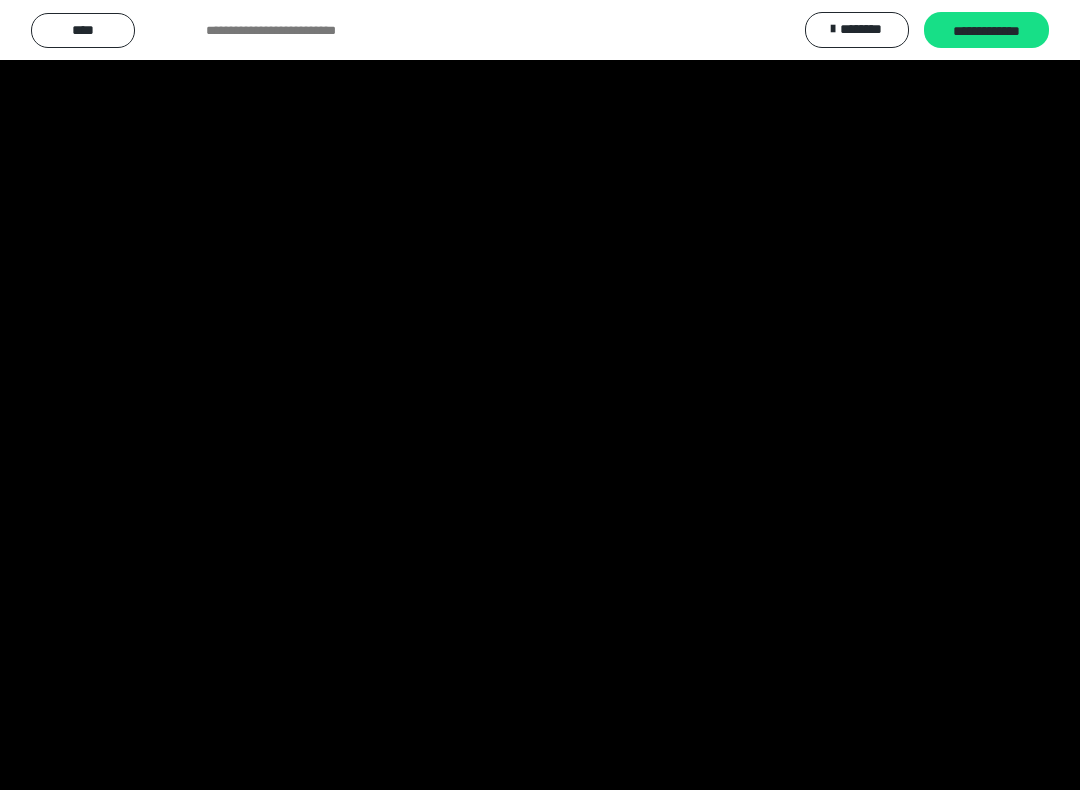 click at bounding box center [540, 395] 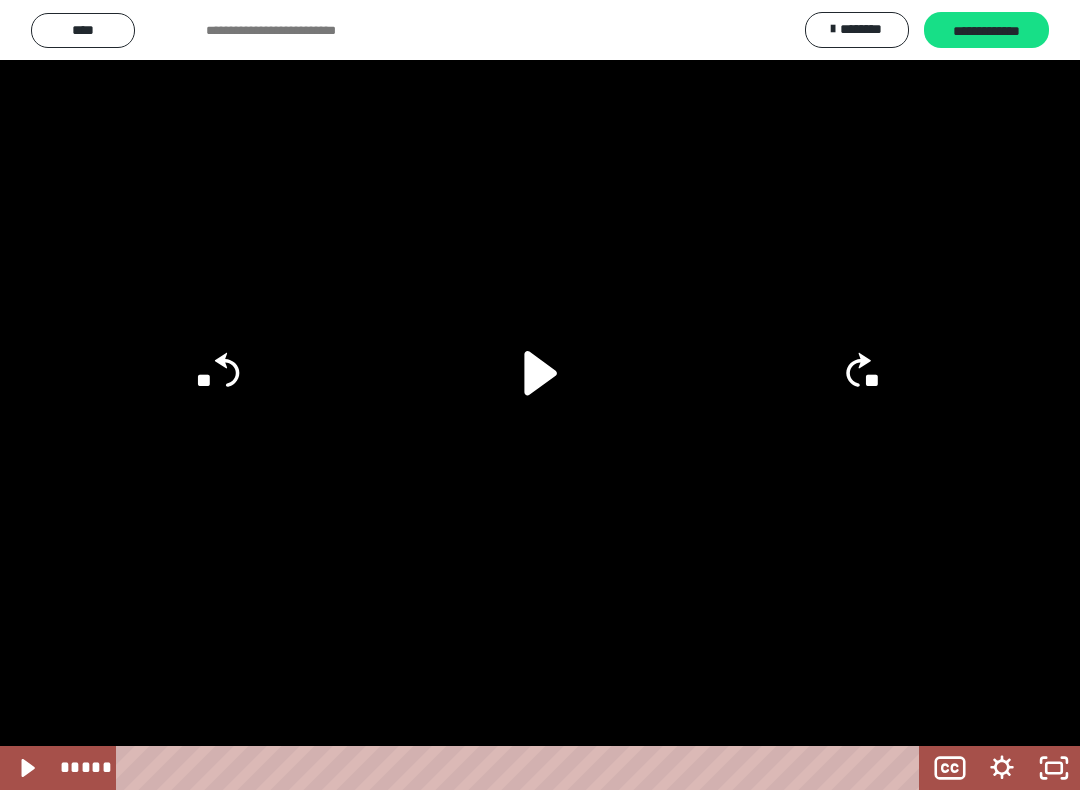 click 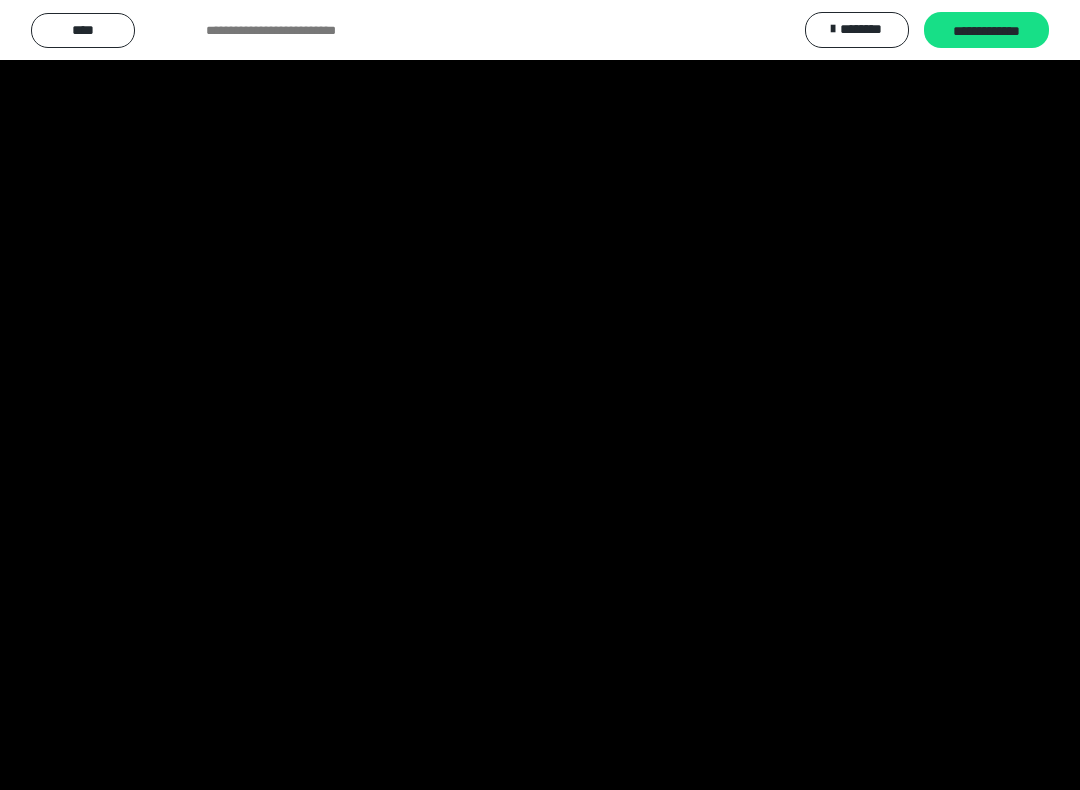 click at bounding box center [540, 395] 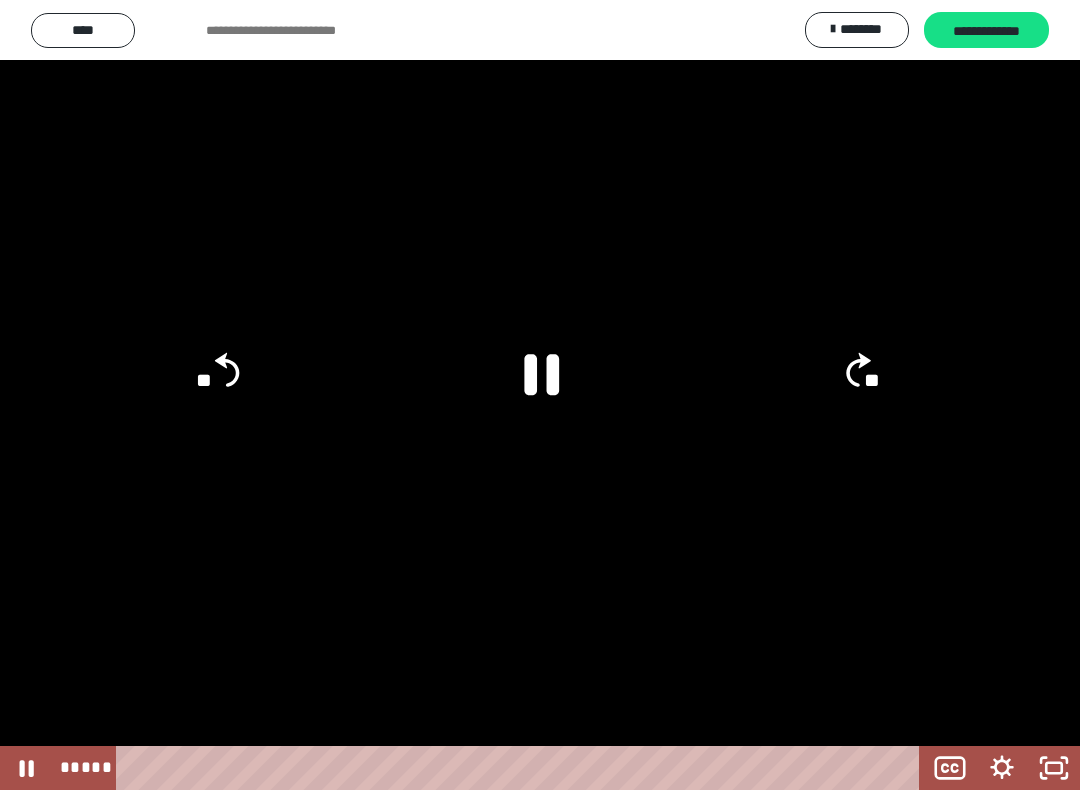 click 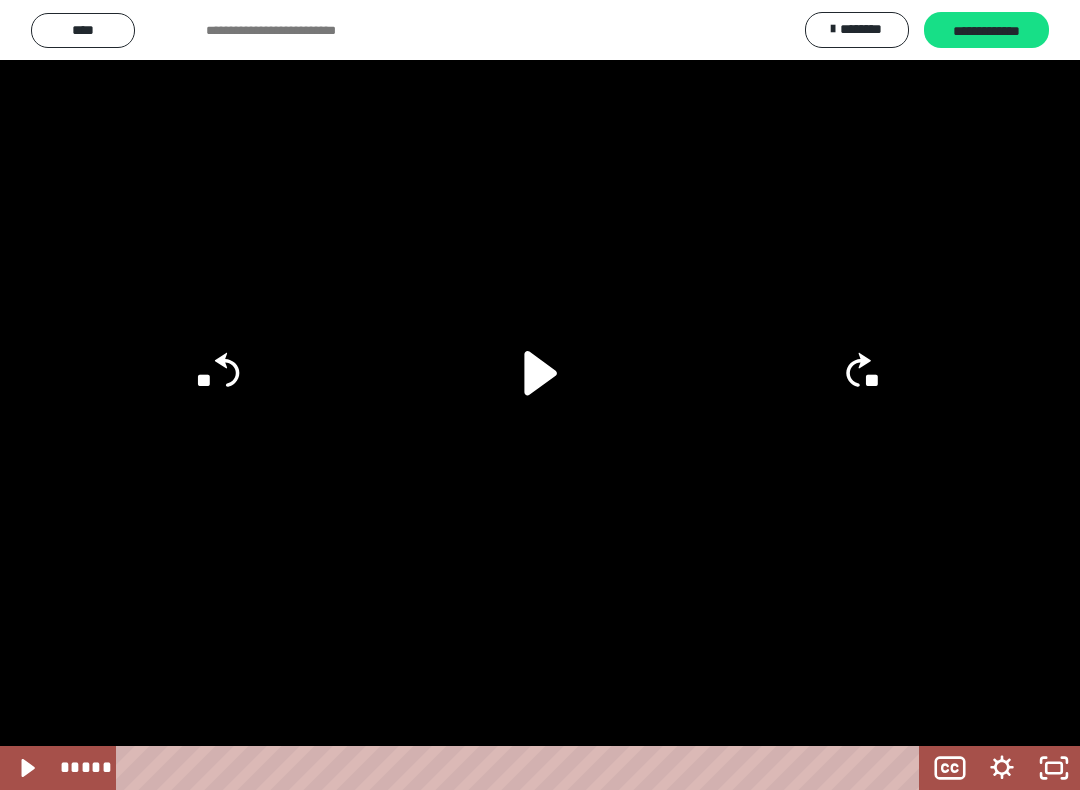 click 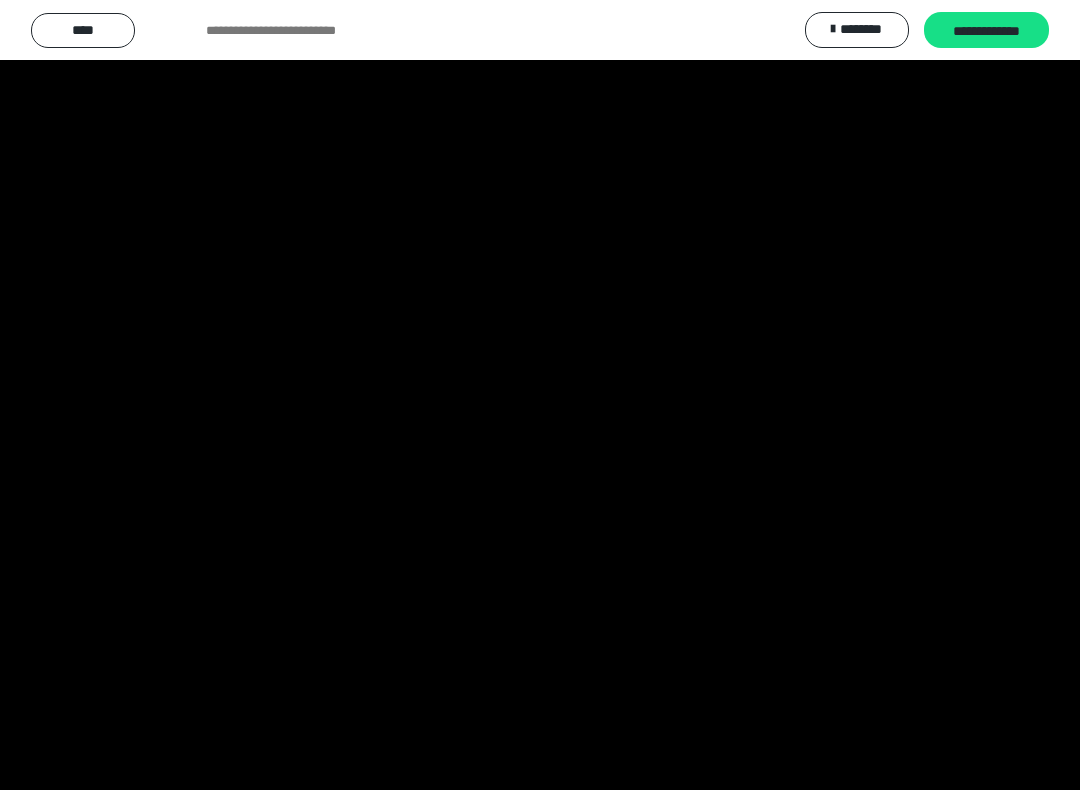 click at bounding box center (540, 395) 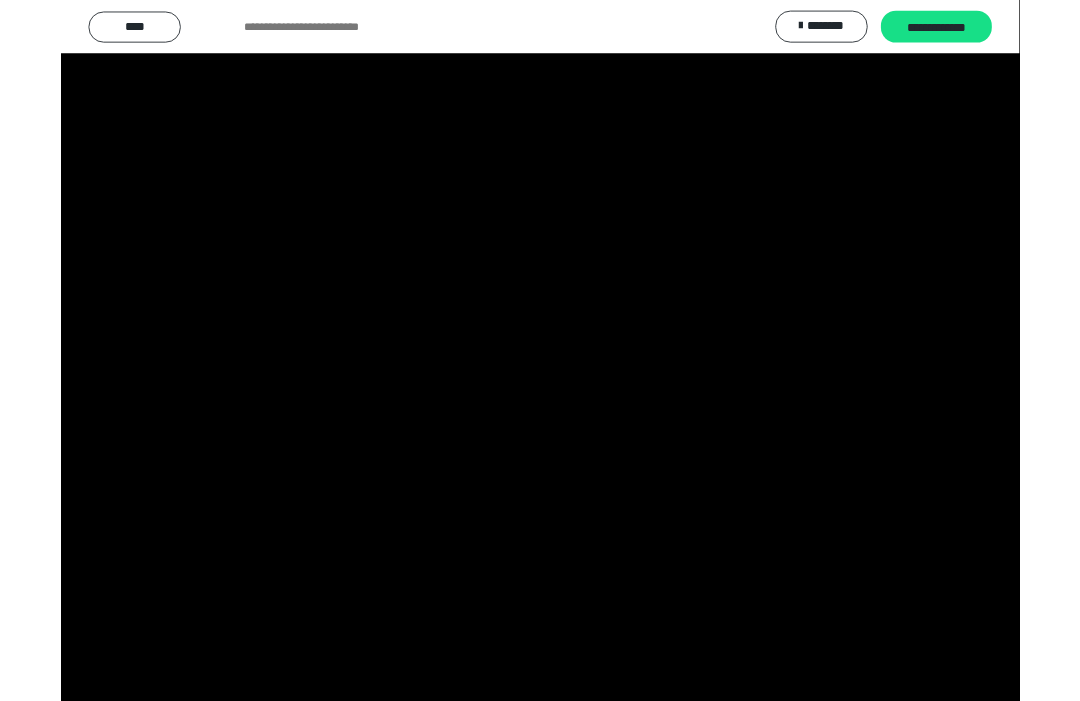 scroll, scrollTop: 1349, scrollLeft: 0, axis: vertical 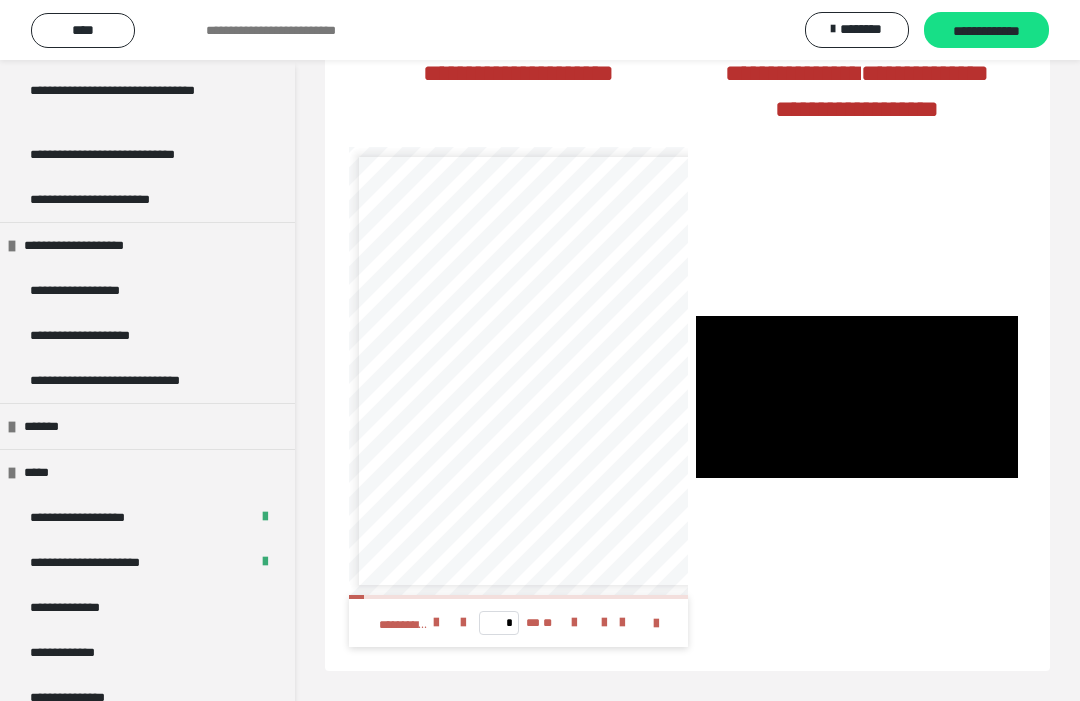 click on "*******" at bounding box center [48, 426] 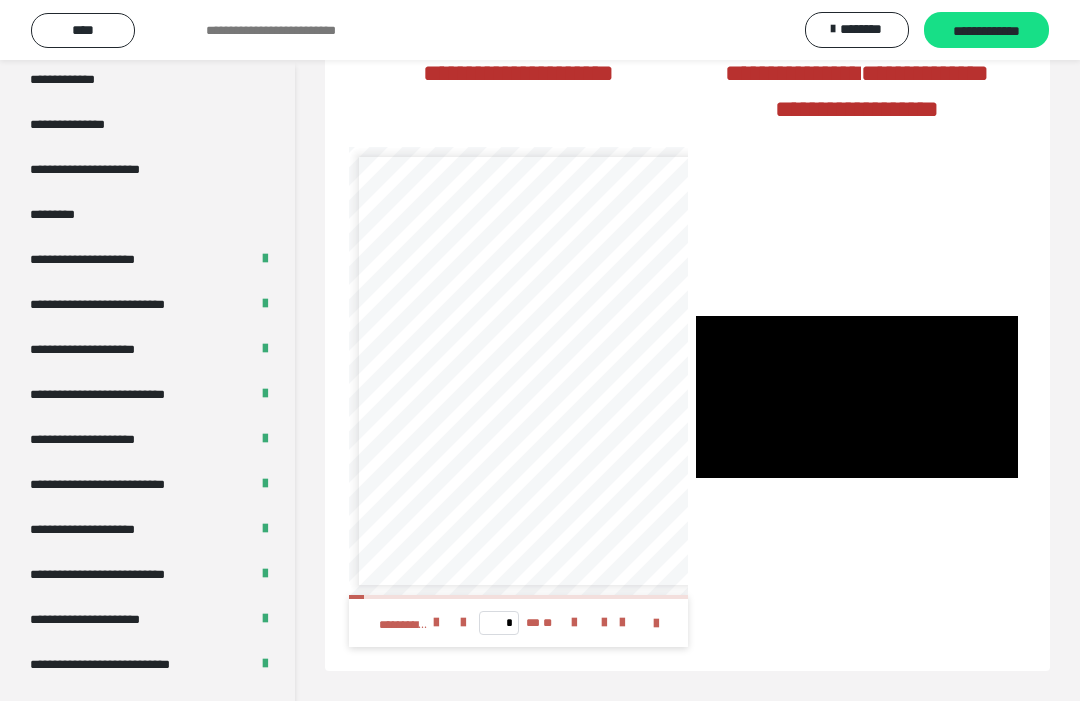 scroll, scrollTop: 2600, scrollLeft: 0, axis: vertical 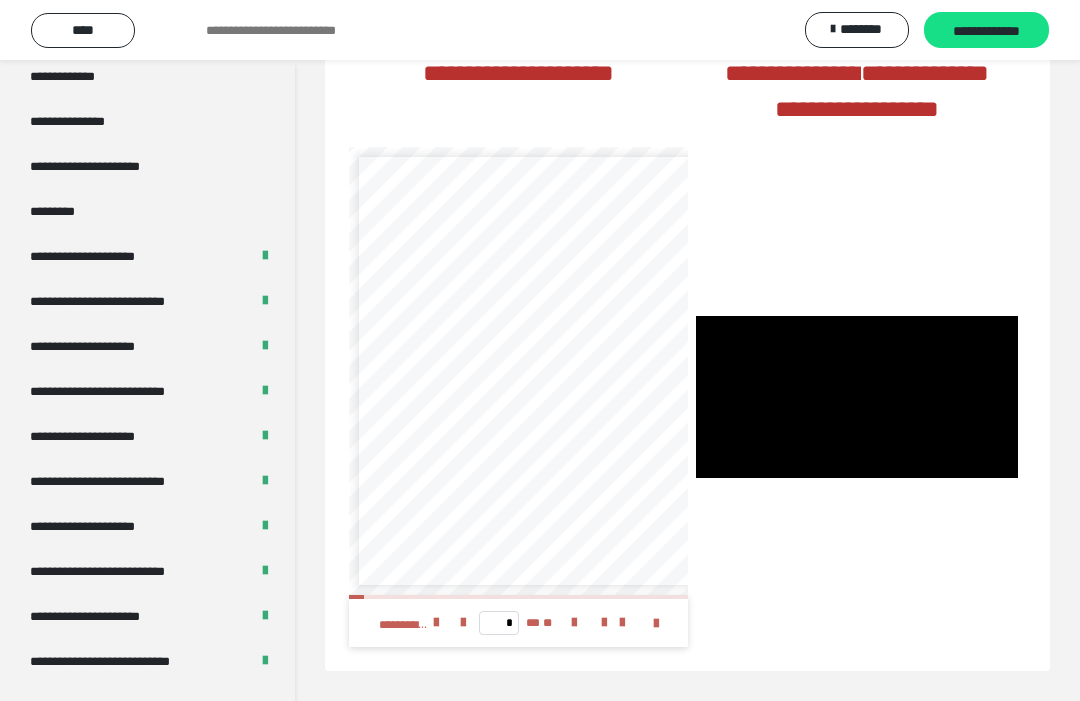 click on "*********" at bounding box center (68, 211) 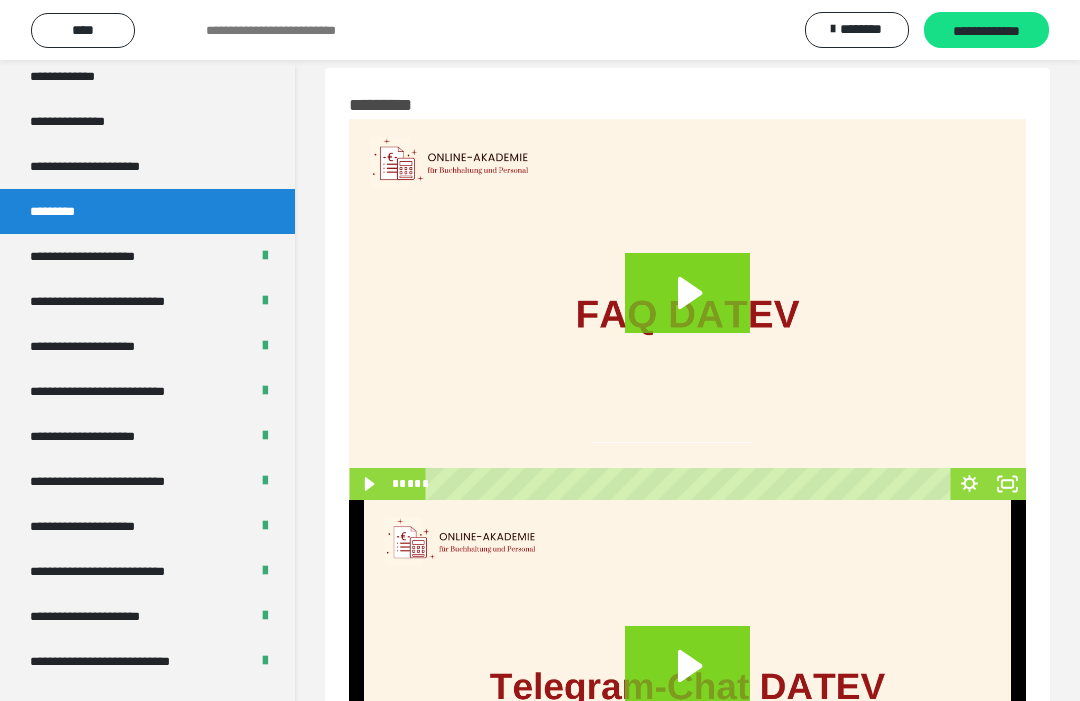 scroll, scrollTop: 0, scrollLeft: 0, axis: both 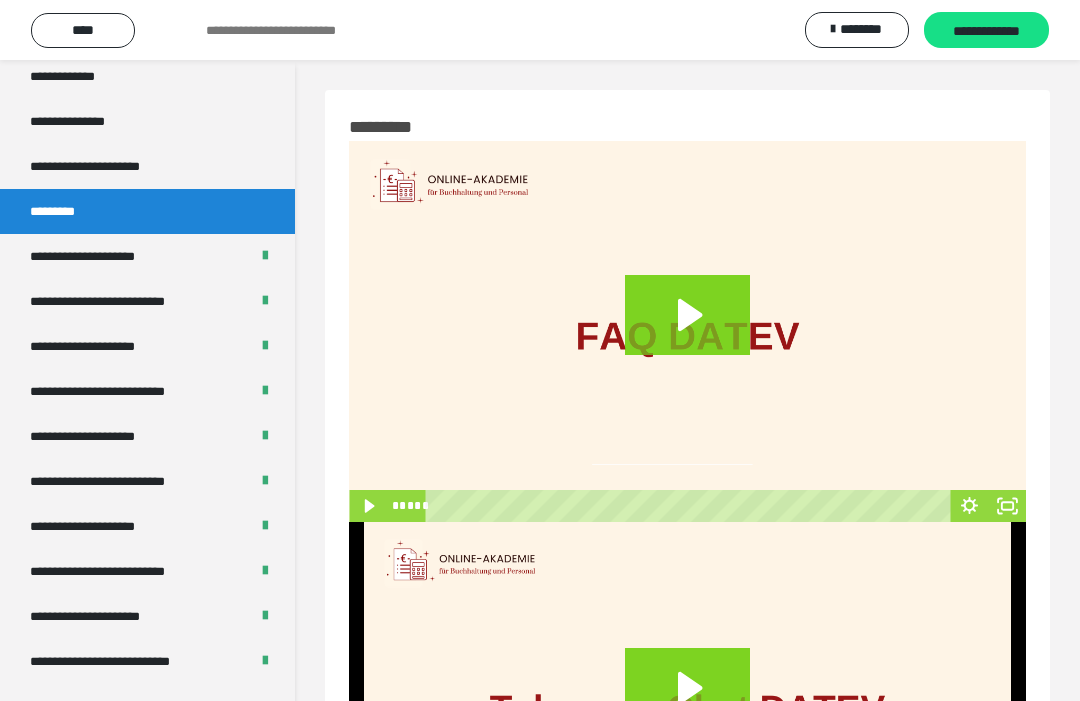 click 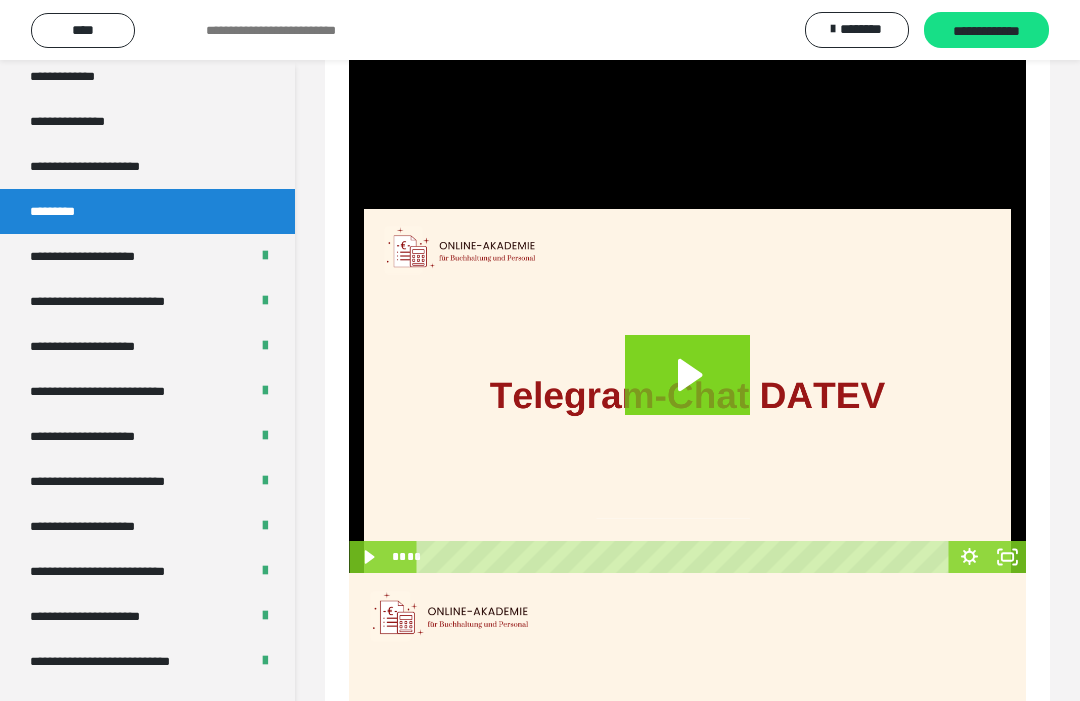 scroll, scrollTop: 326, scrollLeft: 0, axis: vertical 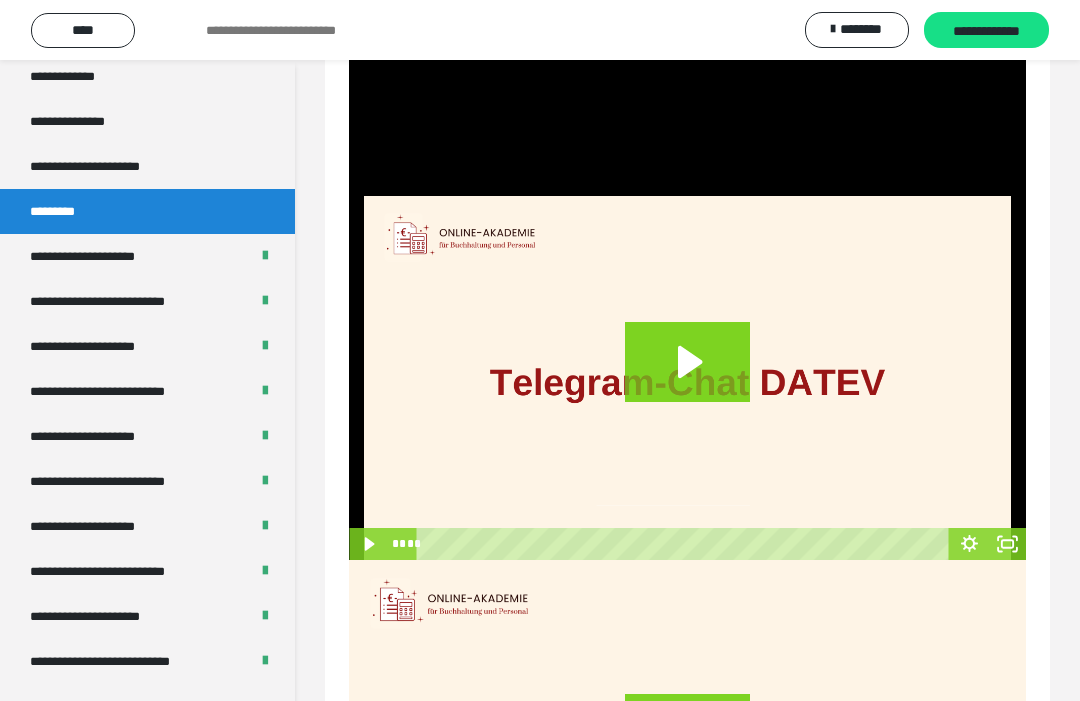 click 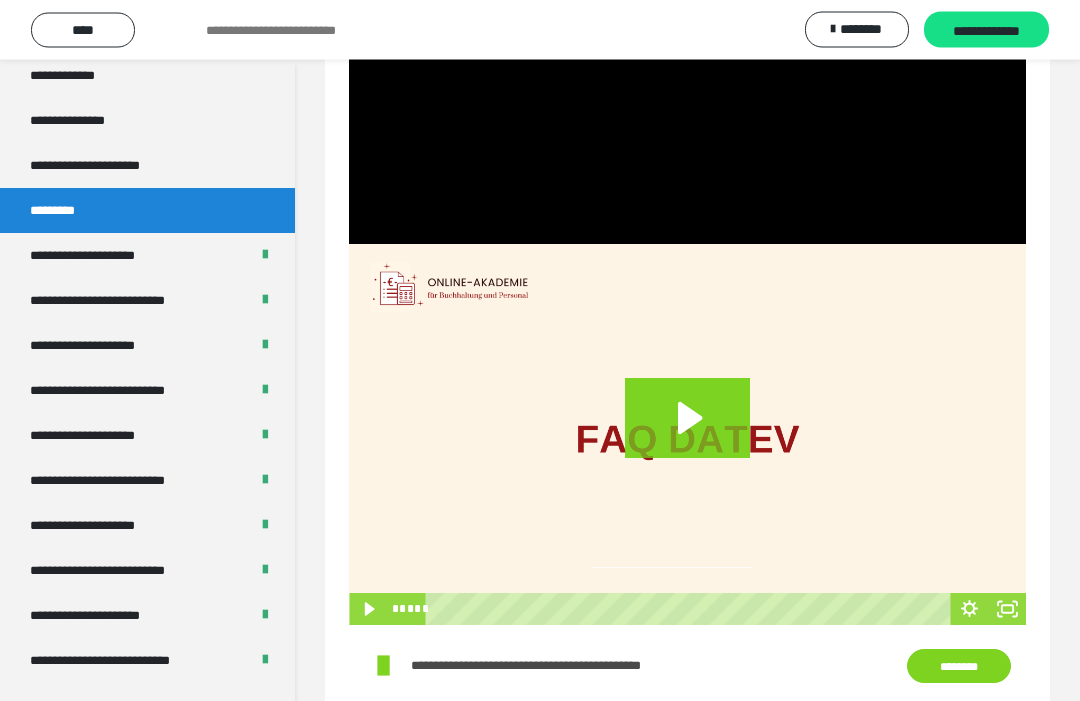 scroll, scrollTop: 642, scrollLeft: 0, axis: vertical 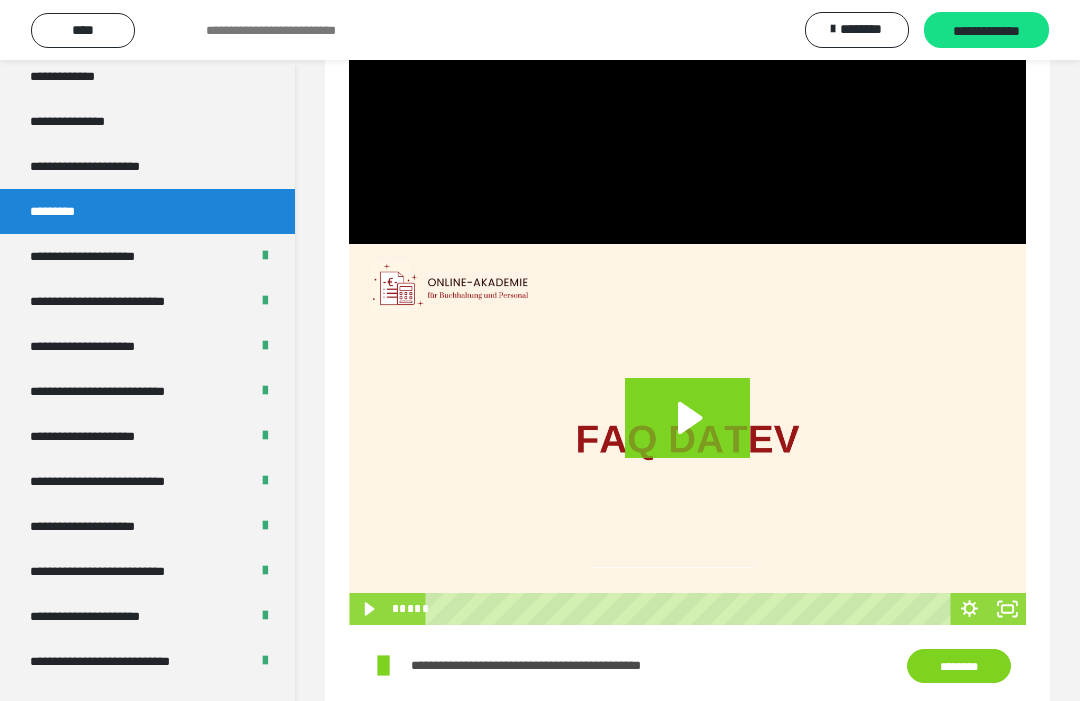 click 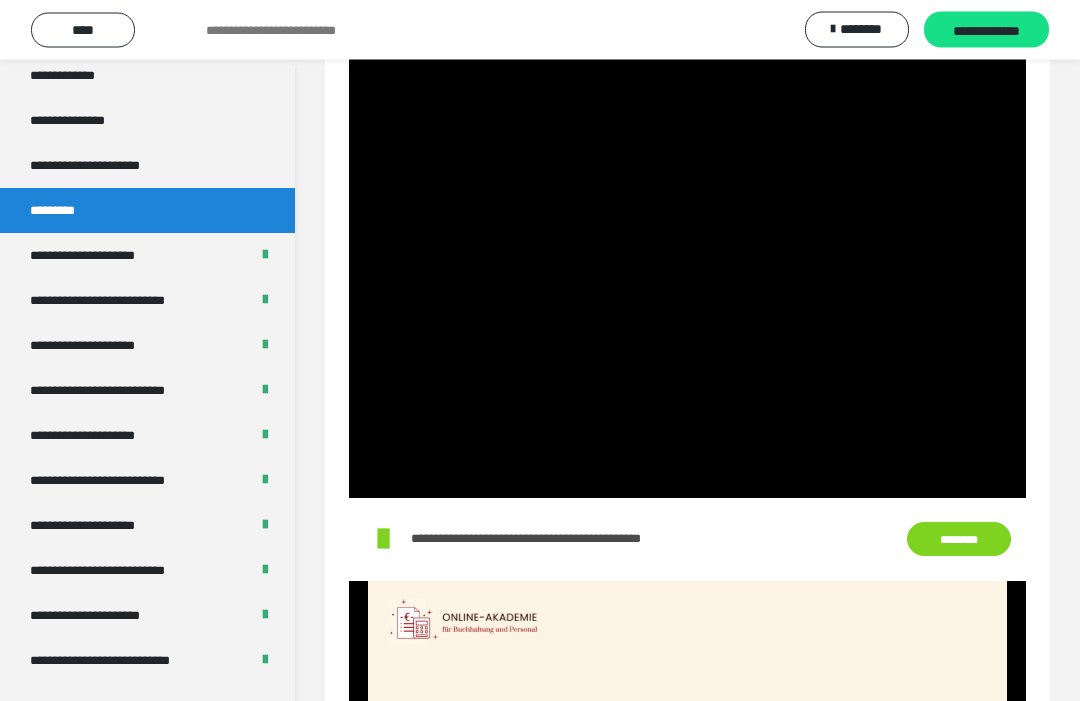 scroll, scrollTop: 767, scrollLeft: 0, axis: vertical 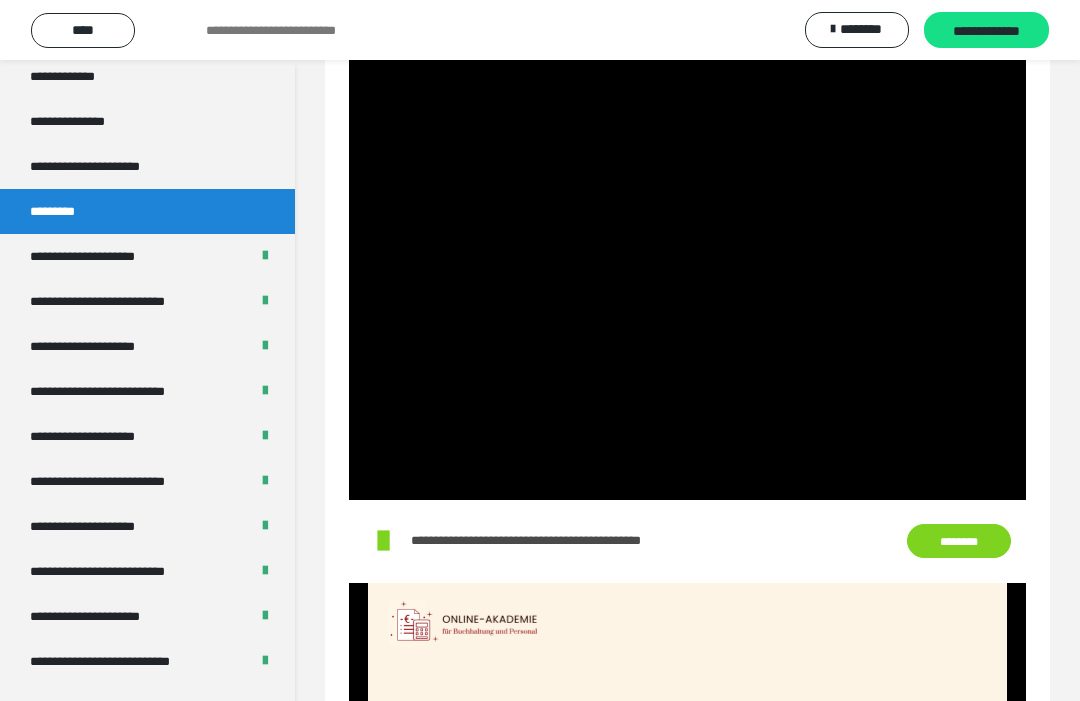 click at bounding box center [687, 309] 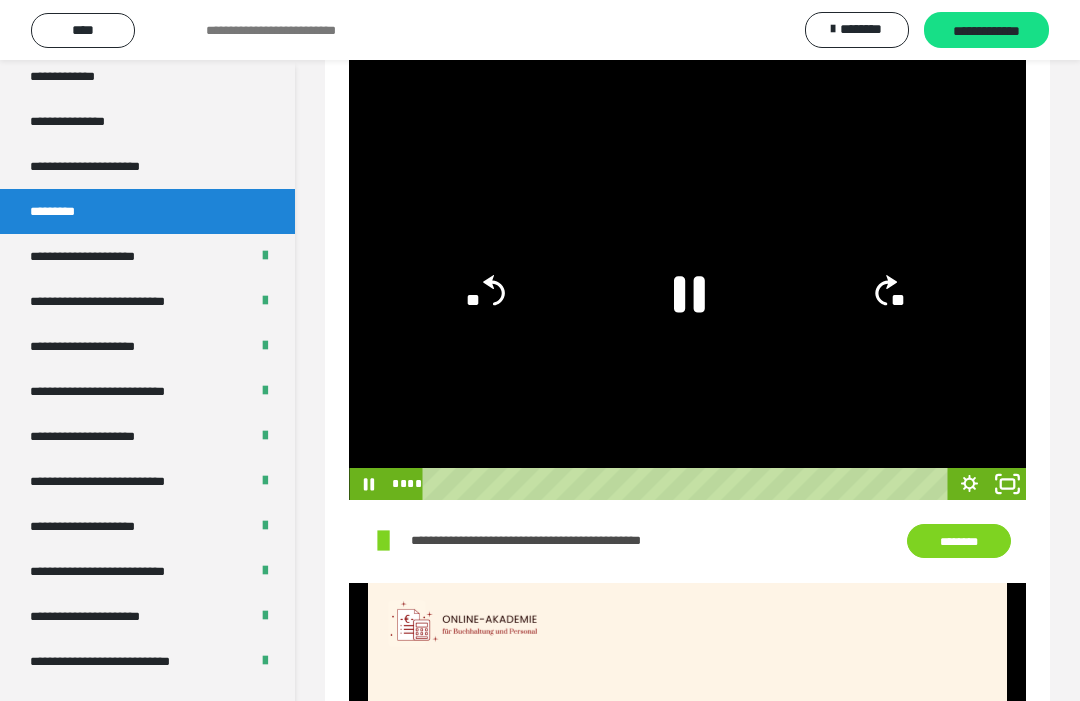 click 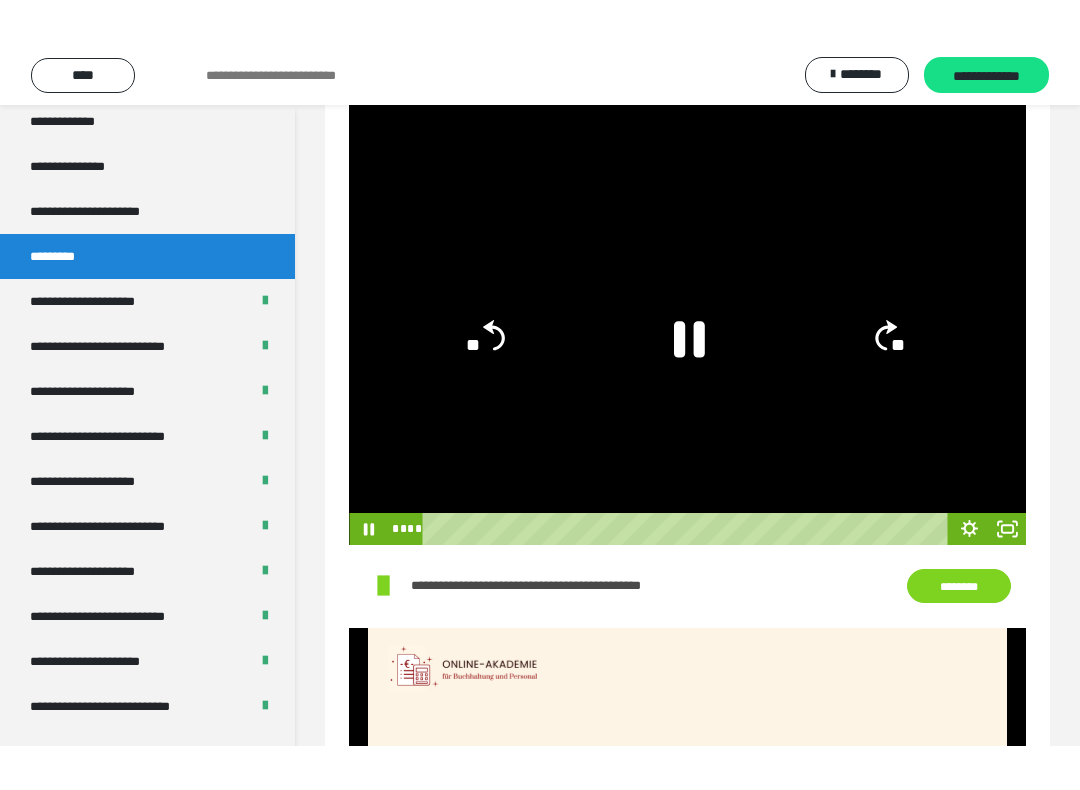 scroll, scrollTop: 20, scrollLeft: 0, axis: vertical 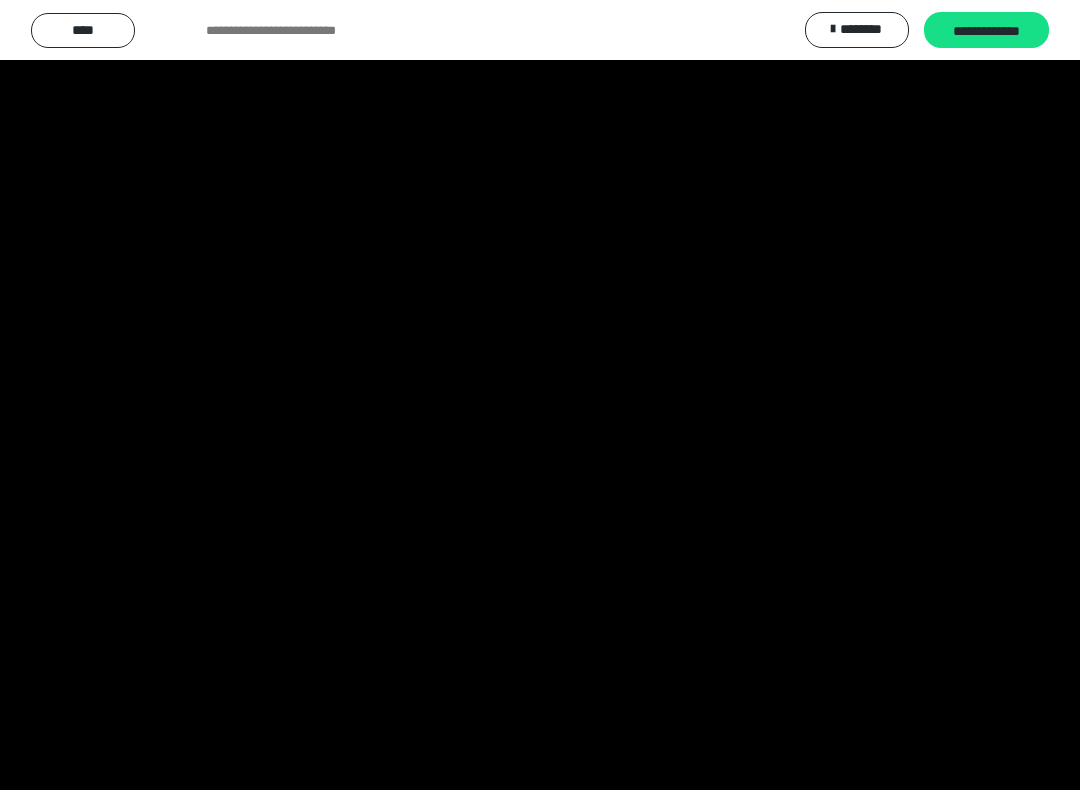 click at bounding box center [540, 395] 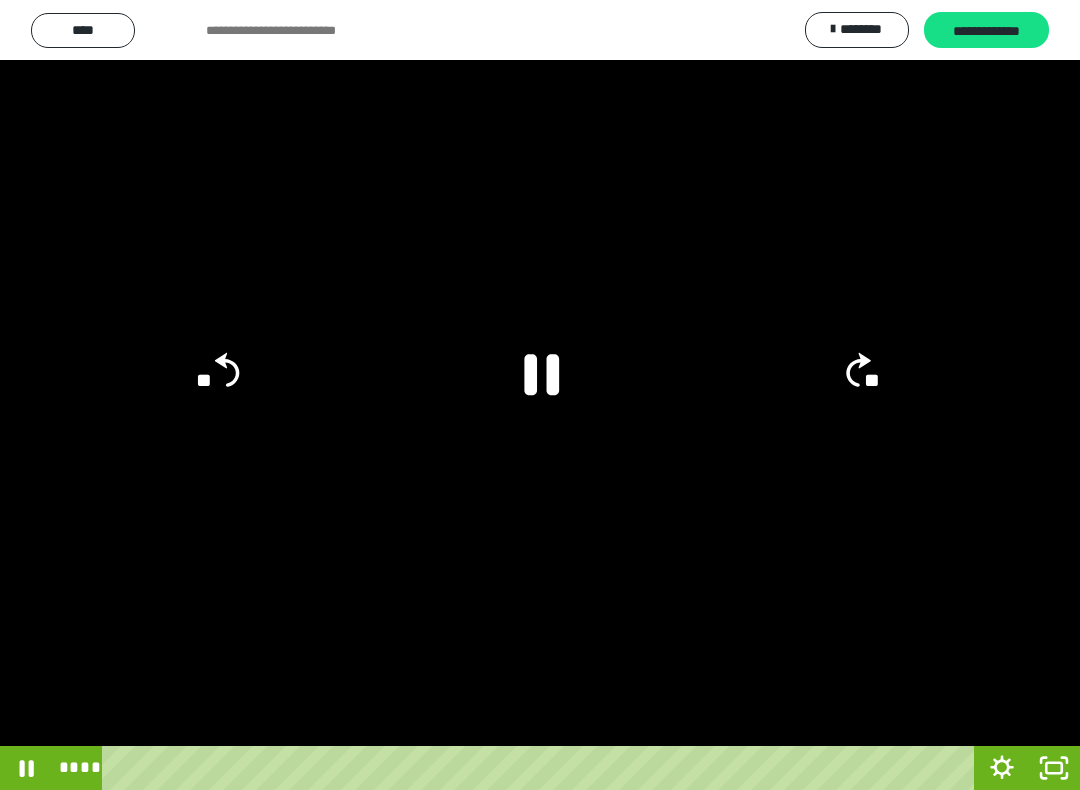 click 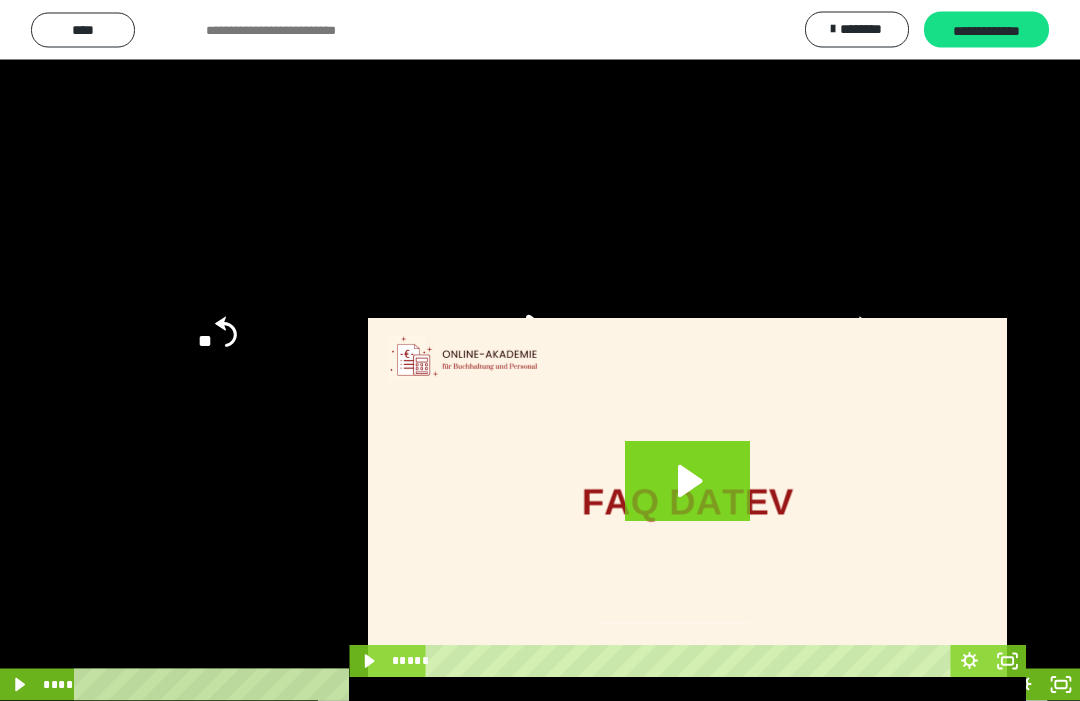 scroll, scrollTop: 1023, scrollLeft: 0, axis: vertical 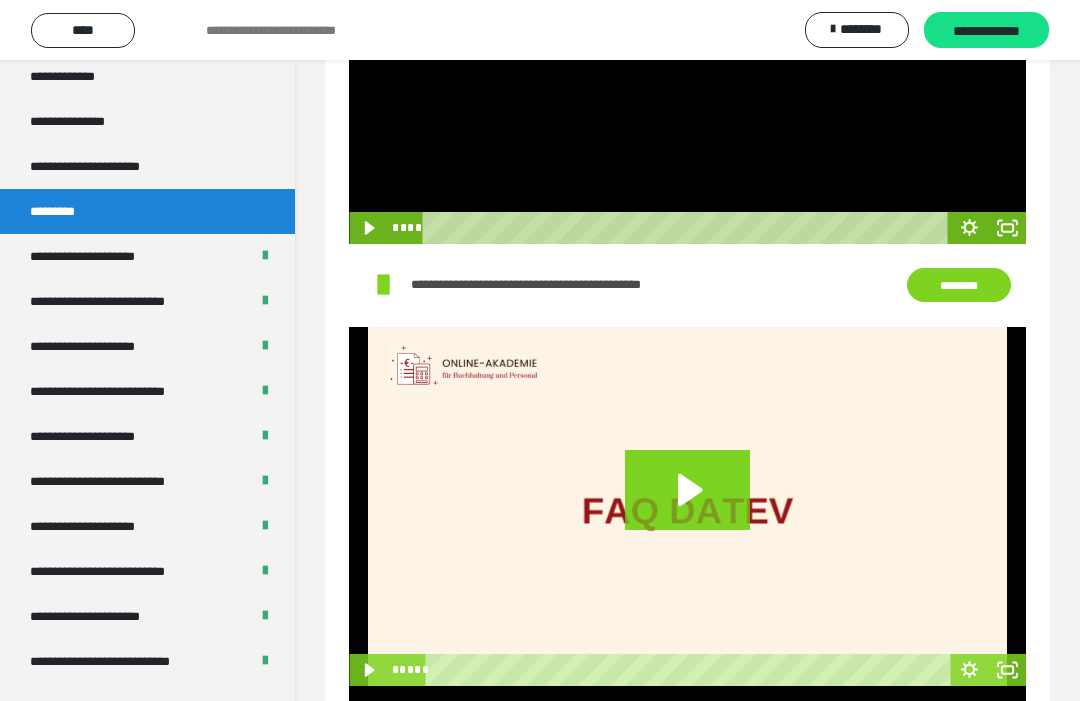 click 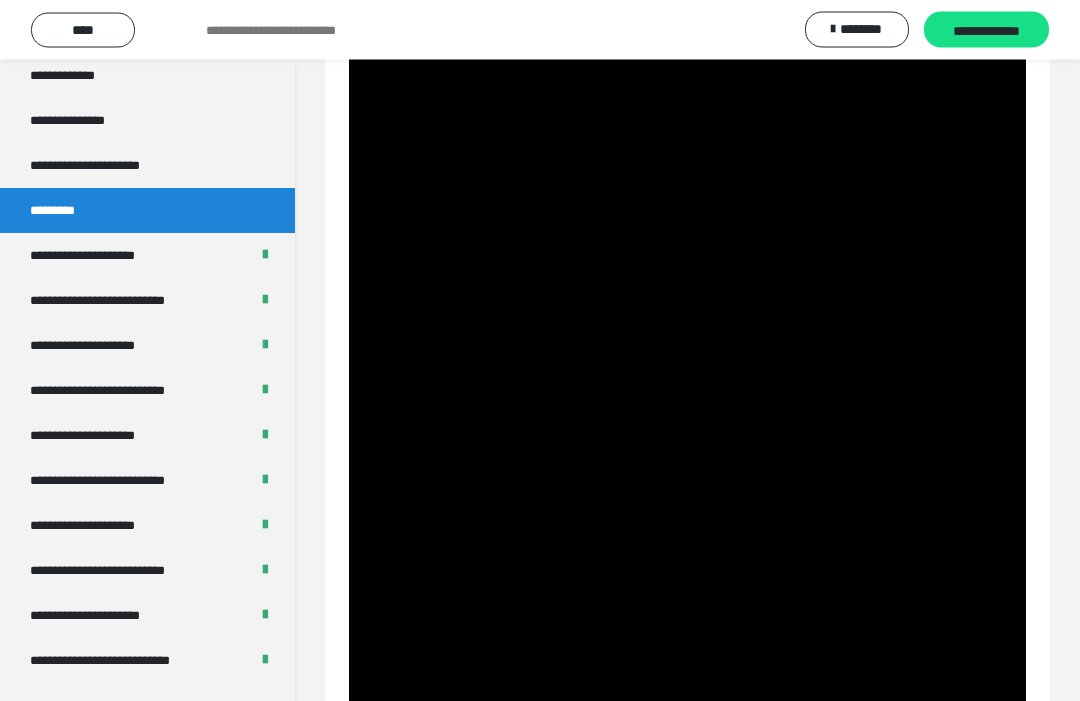 scroll, scrollTop: 1359, scrollLeft: 0, axis: vertical 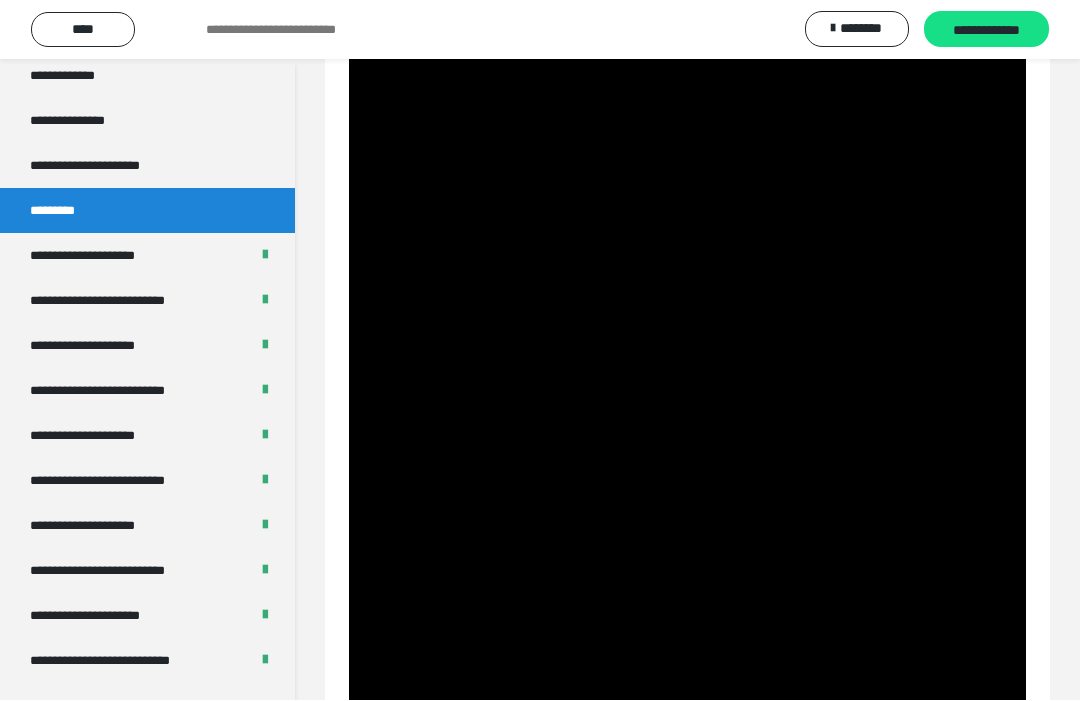 click at bounding box center (687, 532) 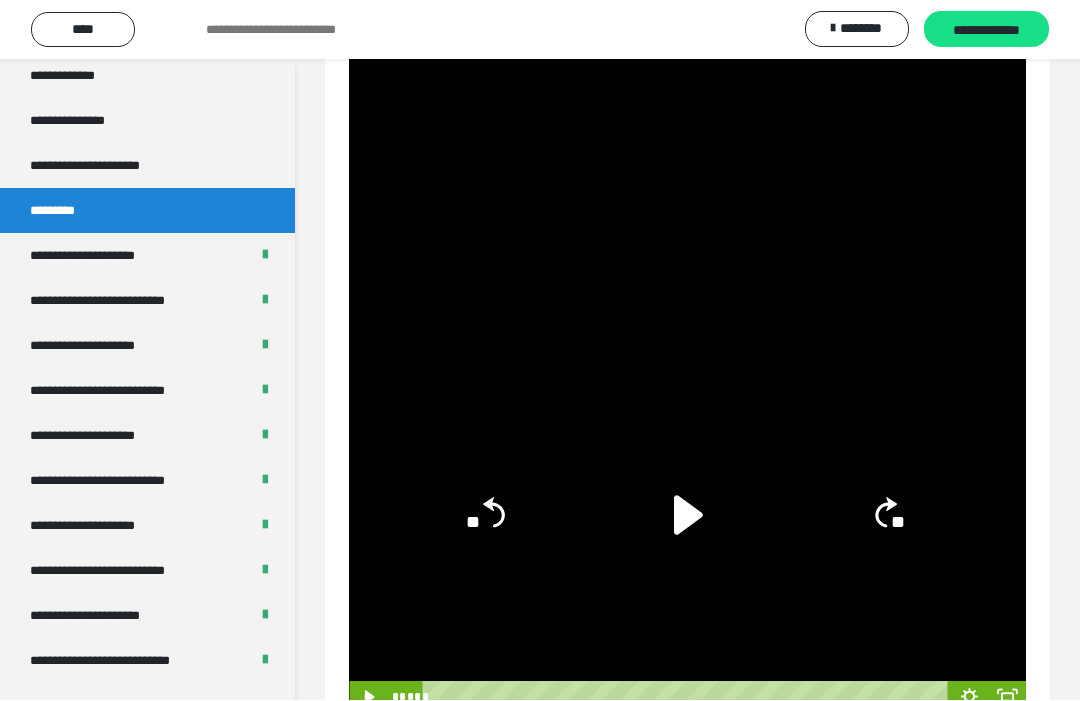 click 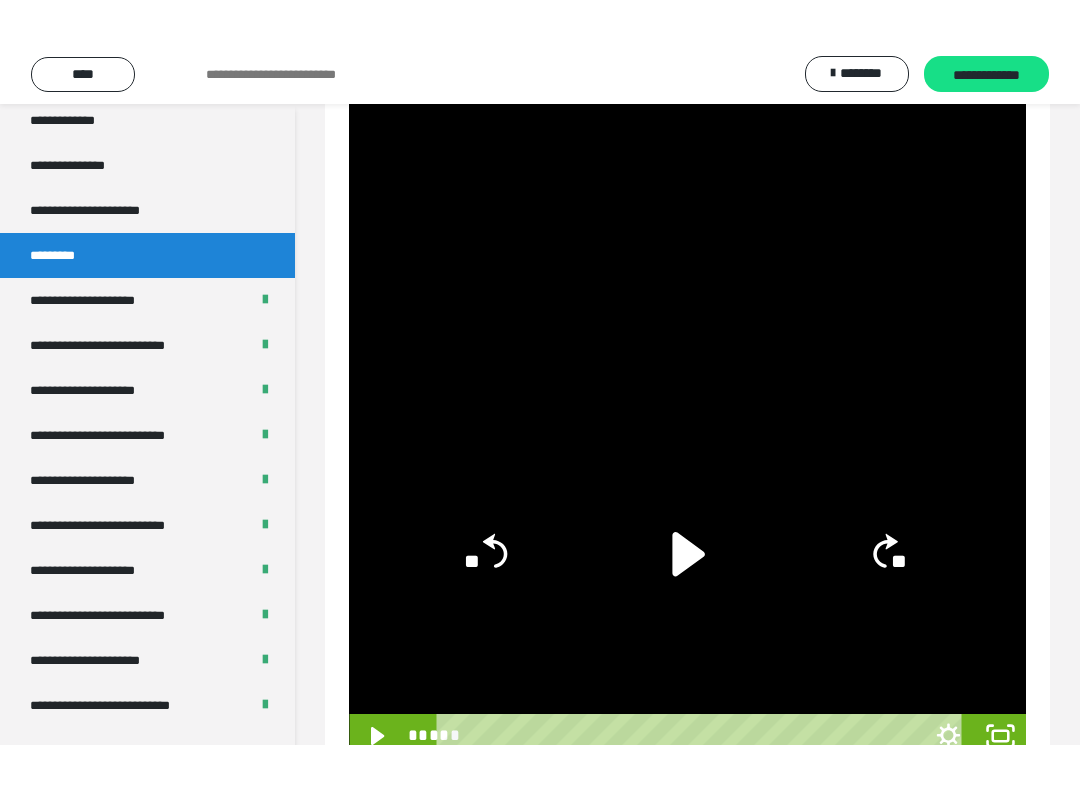 scroll, scrollTop: 20, scrollLeft: 0, axis: vertical 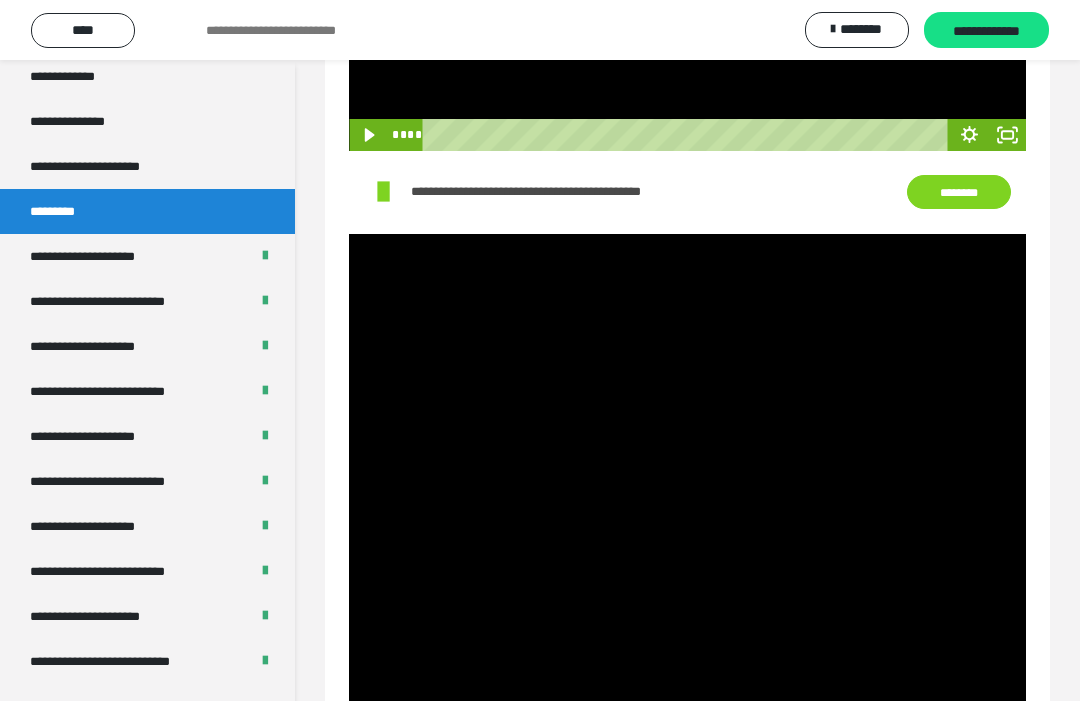 click at bounding box center [687, 414] 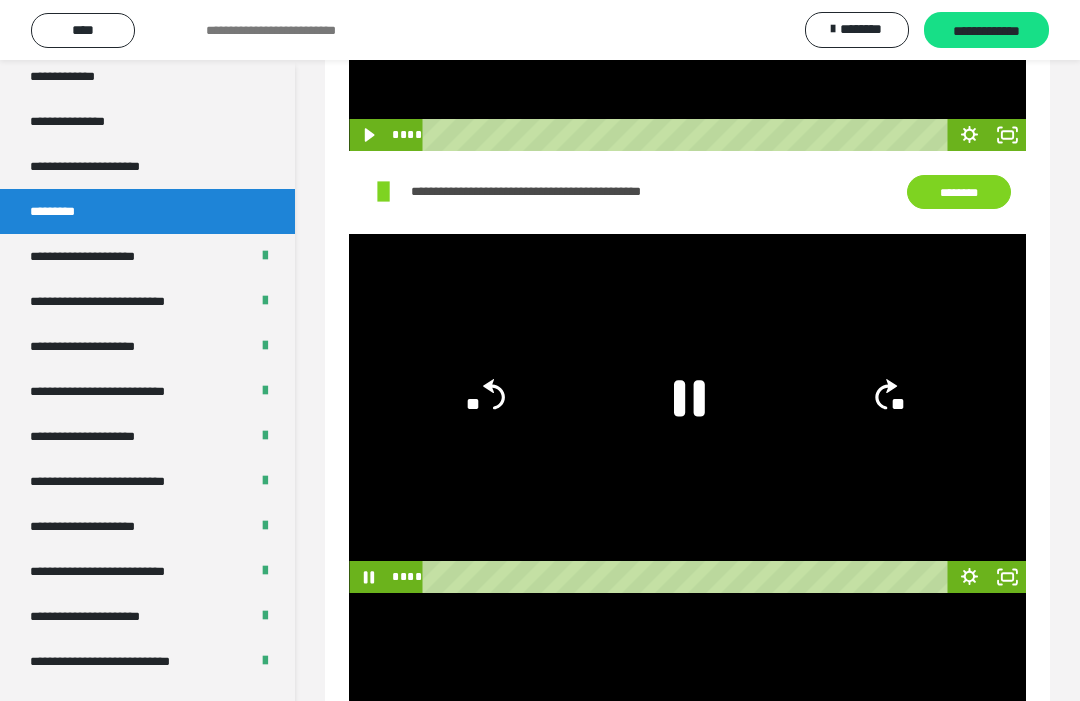 click 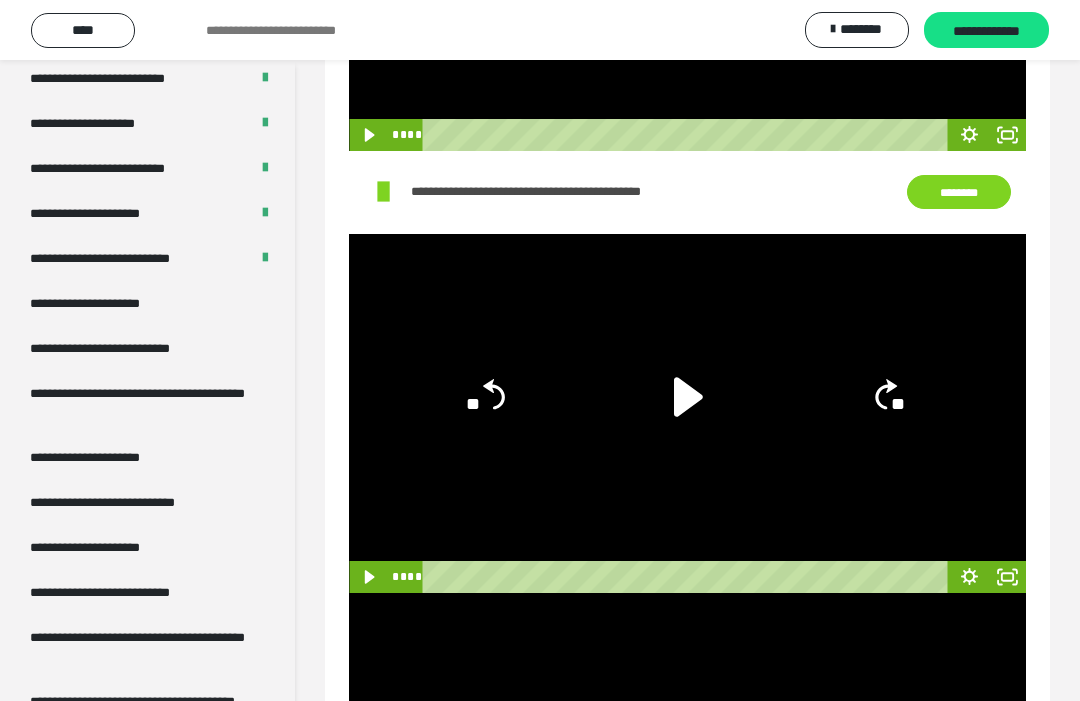 scroll, scrollTop: 2977, scrollLeft: 0, axis: vertical 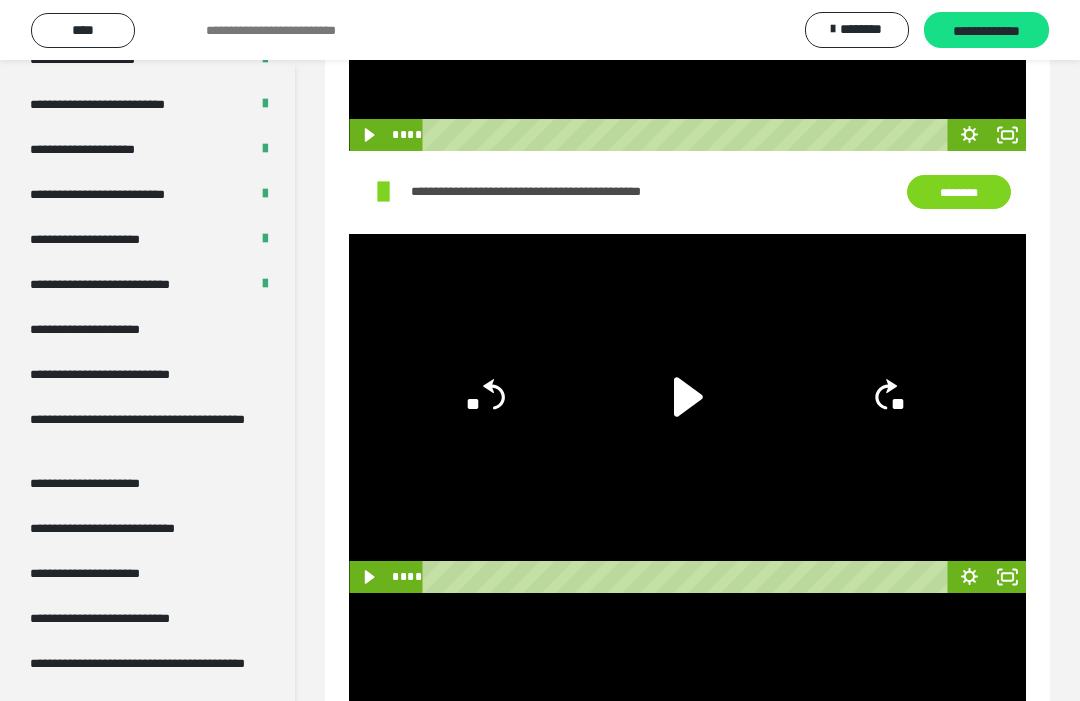 click on "**********" at bounding box center [147, 284] 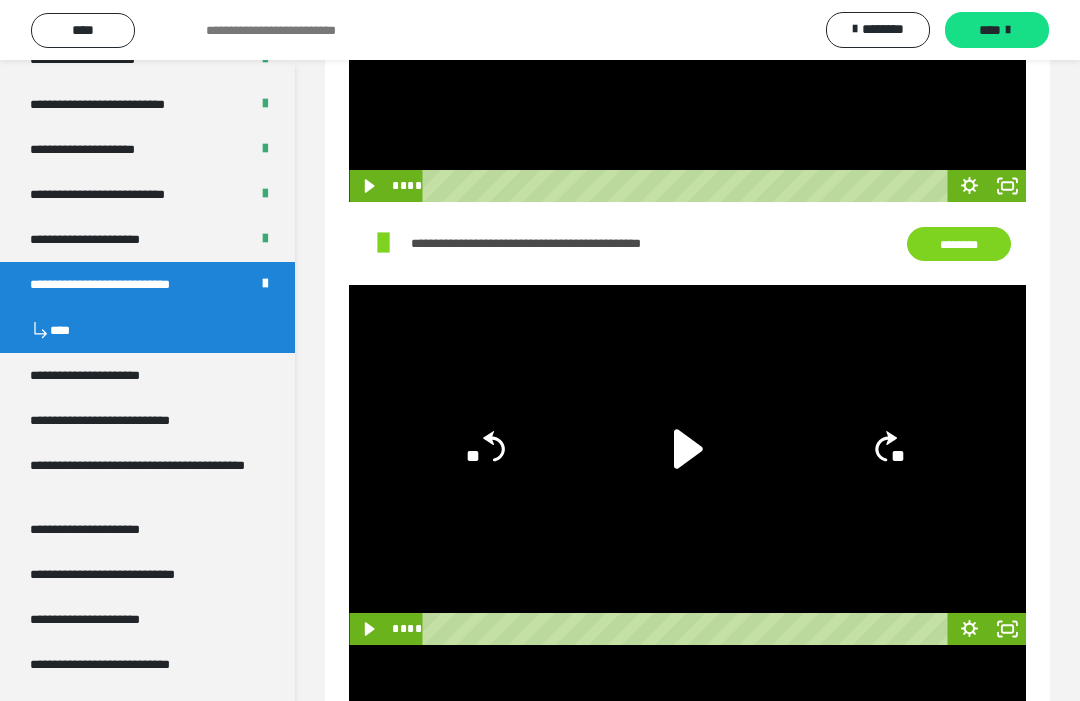 scroll, scrollTop: 127, scrollLeft: 0, axis: vertical 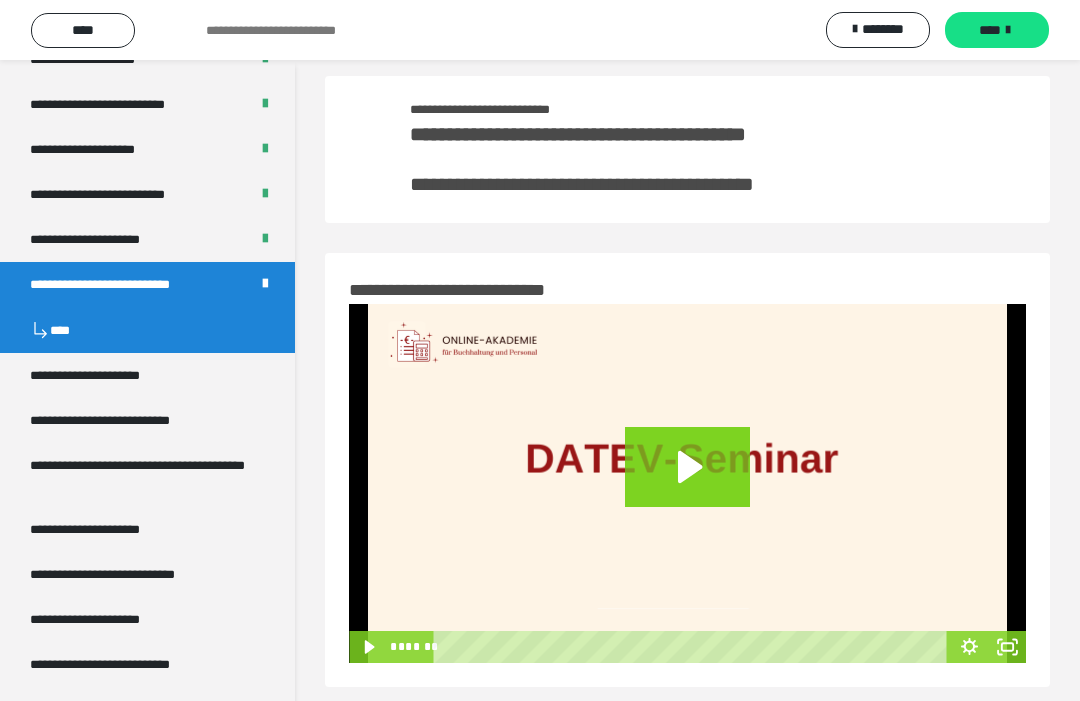 click at bounding box center (1008, 30) 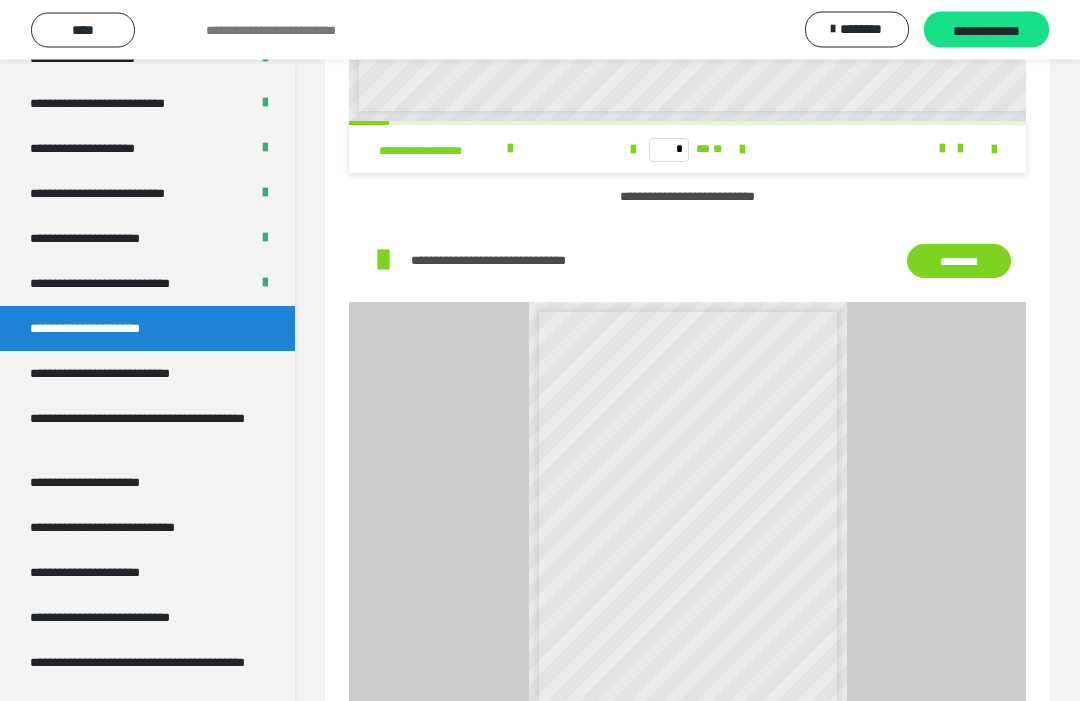 scroll, scrollTop: 469, scrollLeft: 0, axis: vertical 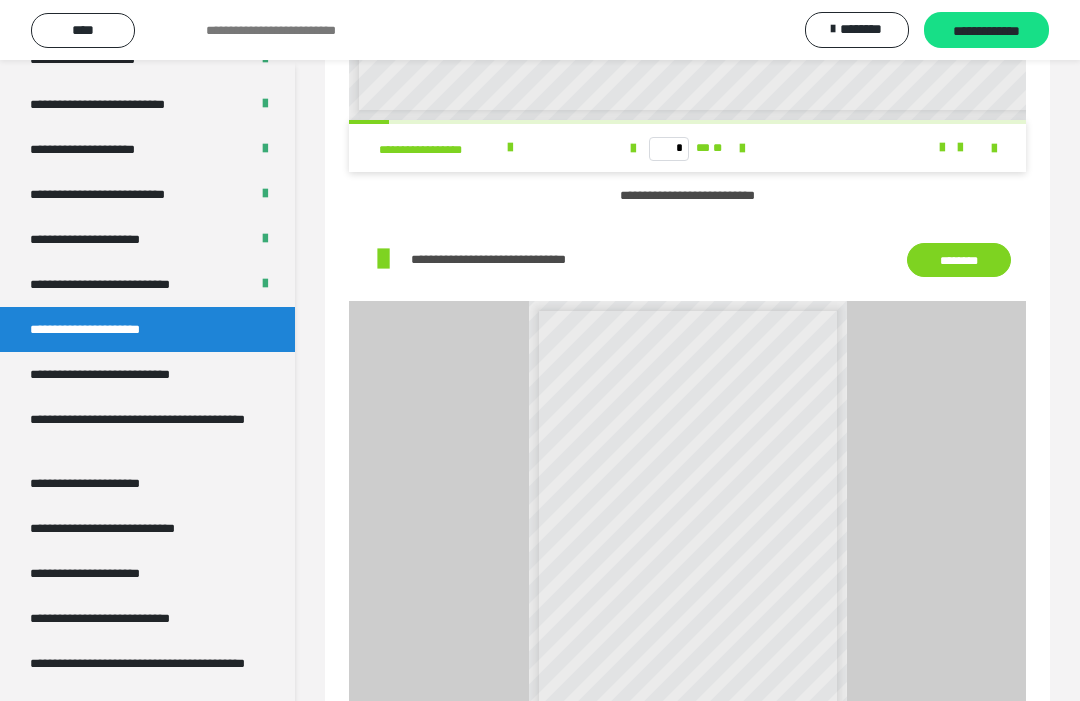 click on "**********" at bounding box center (687, 525) 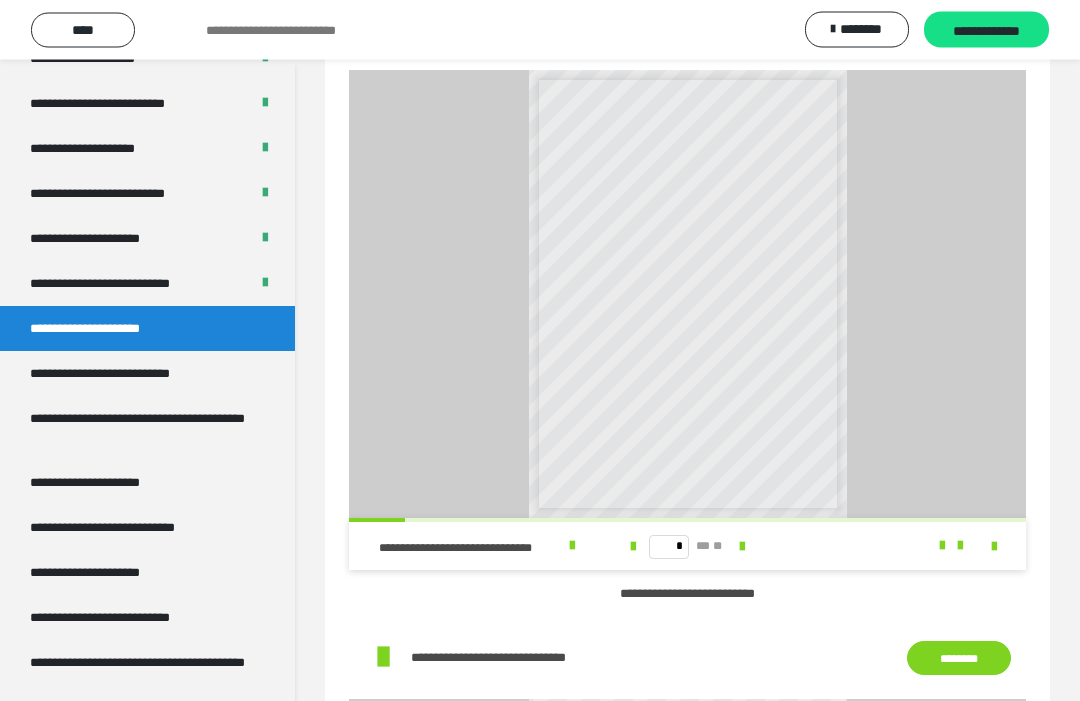 scroll, scrollTop: 658, scrollLeft: 0, axis: vertical 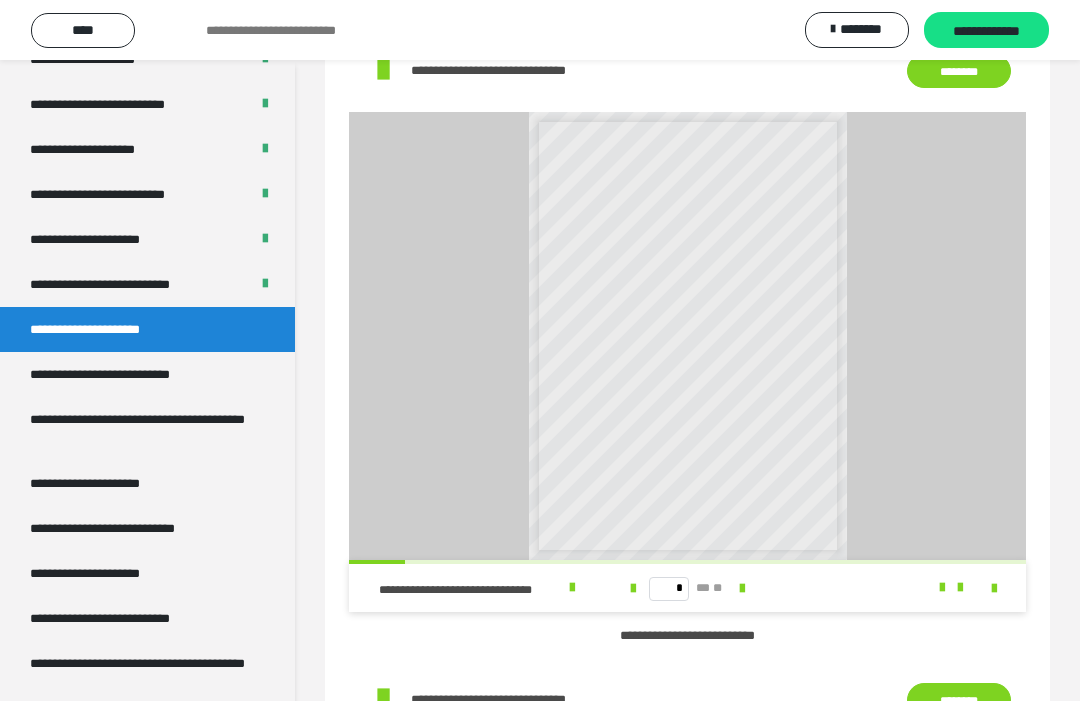 click on "**********" at bounding box center [471, 590] 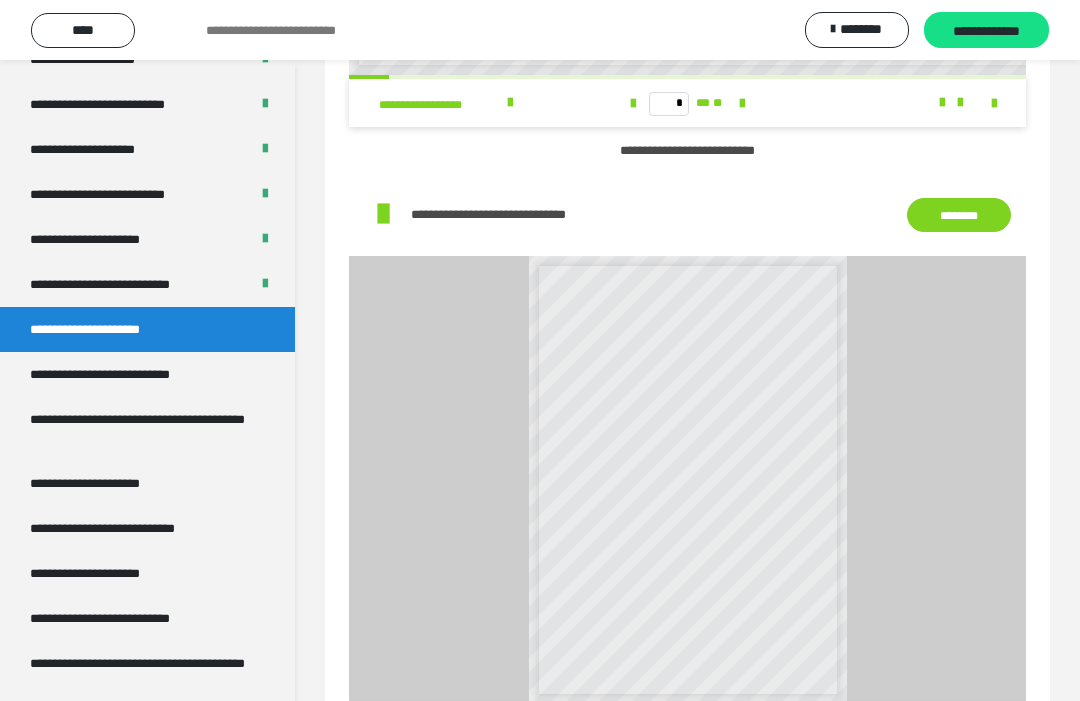 scroll, scrollTop: 491, scrollLeft: 0, axis: vertical 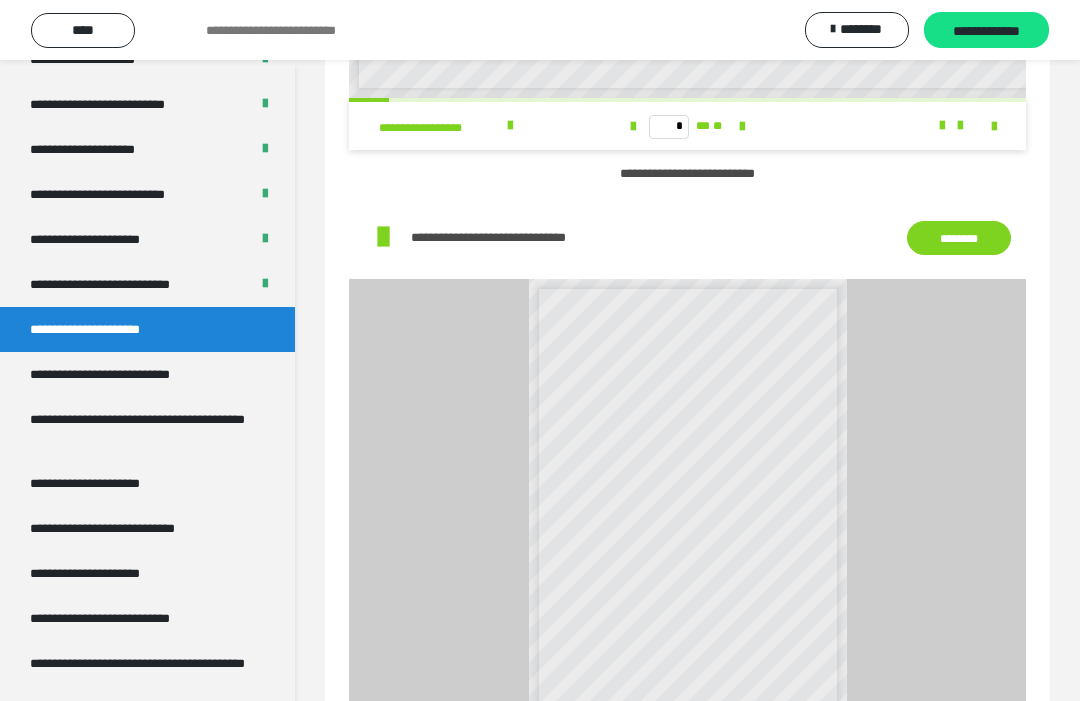 click on "********" at bounding box center (959, 238) 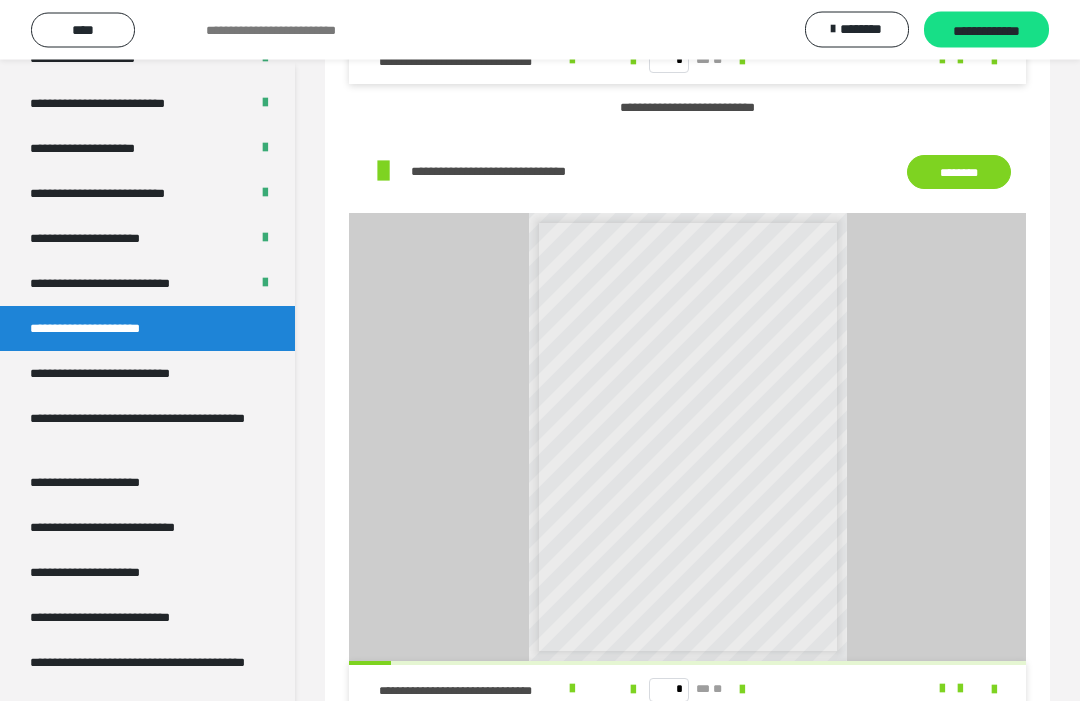 scroll, scrollTop: 1185, scrollLeft: 0, axis: vertical 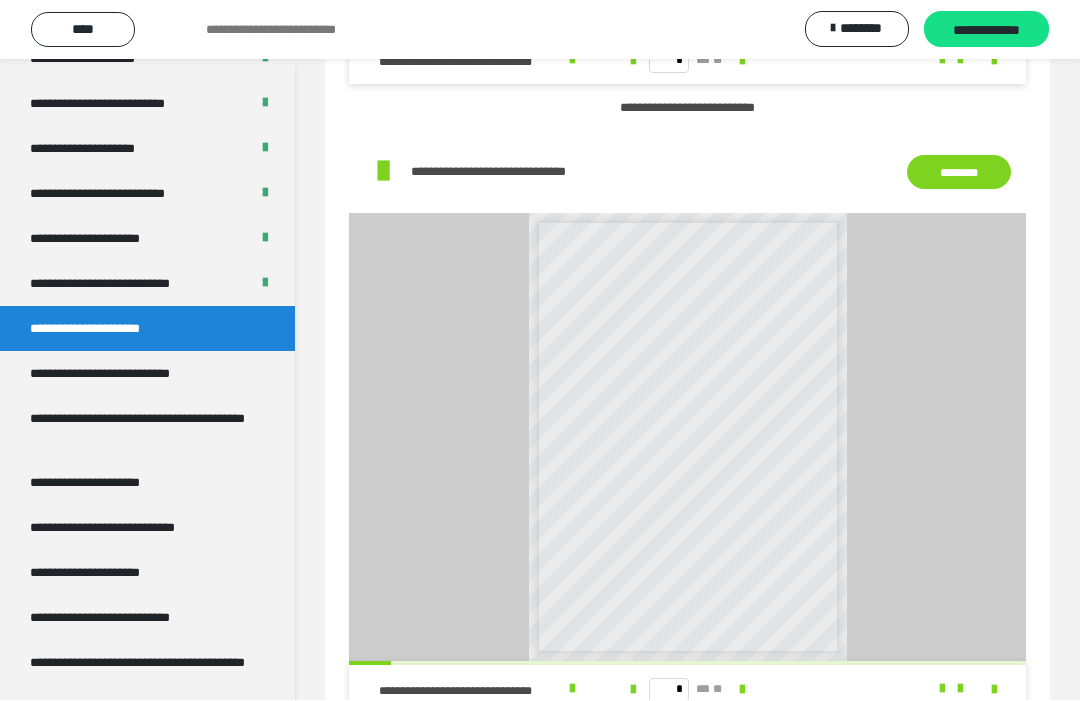 click on "********" at bounding box center [959, 173] 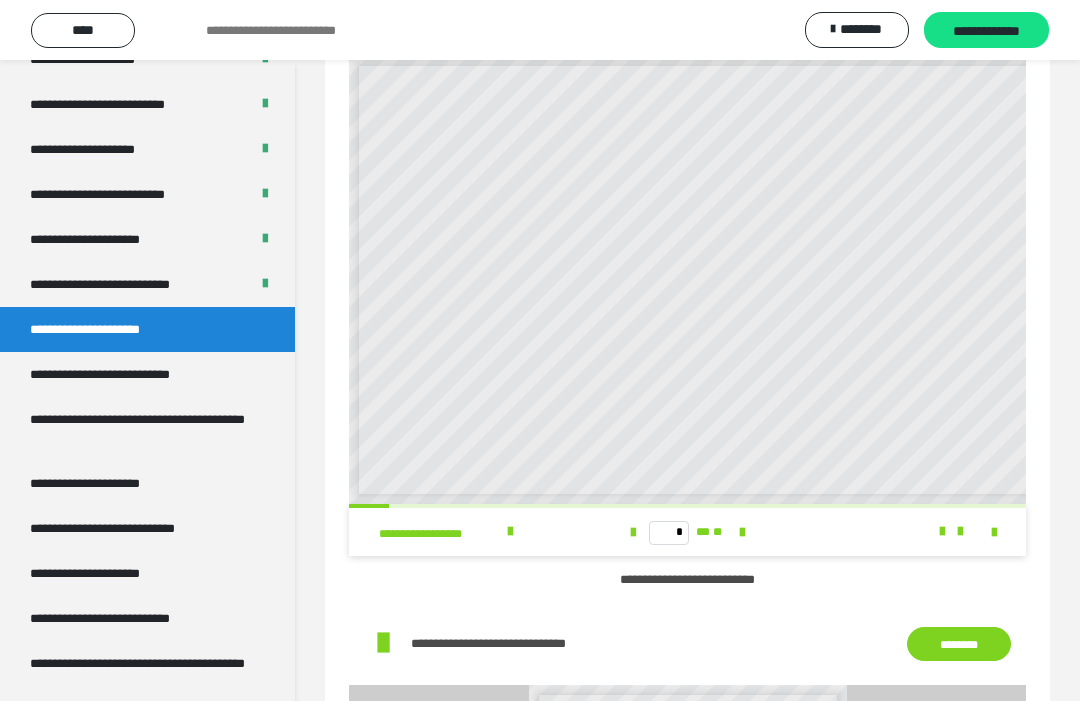 scroll, scrollTop: 86, scrollLeft: 0, axis: vertical 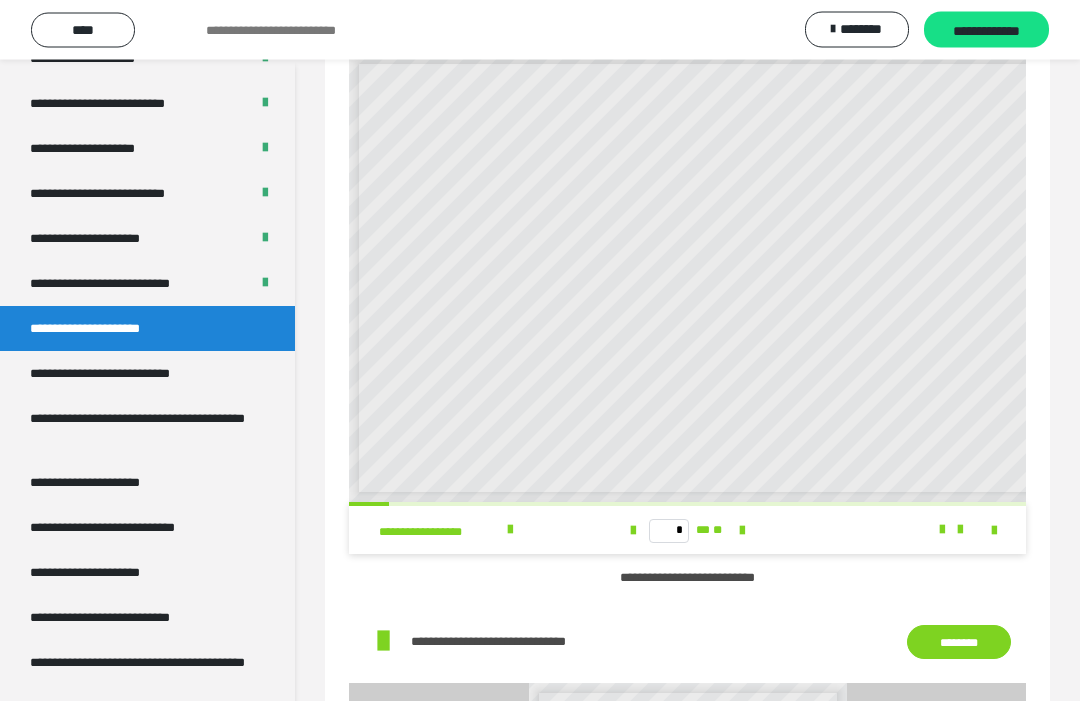 click on "*********" at bounding box center (747, 309) 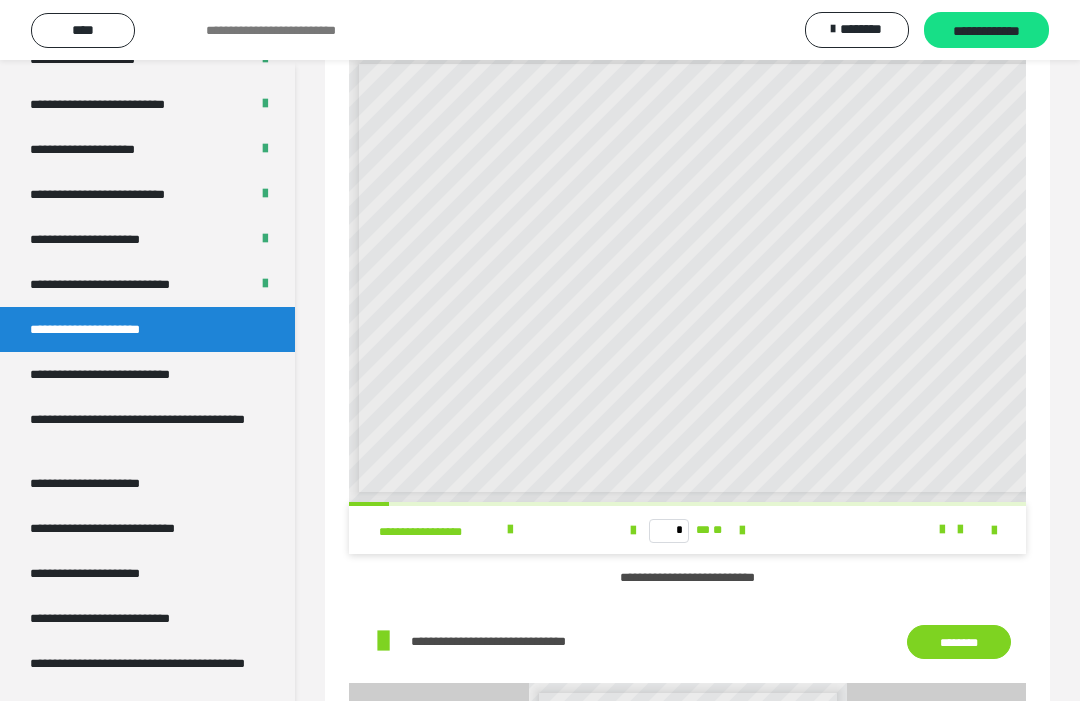click at bounding box center (510, 530) 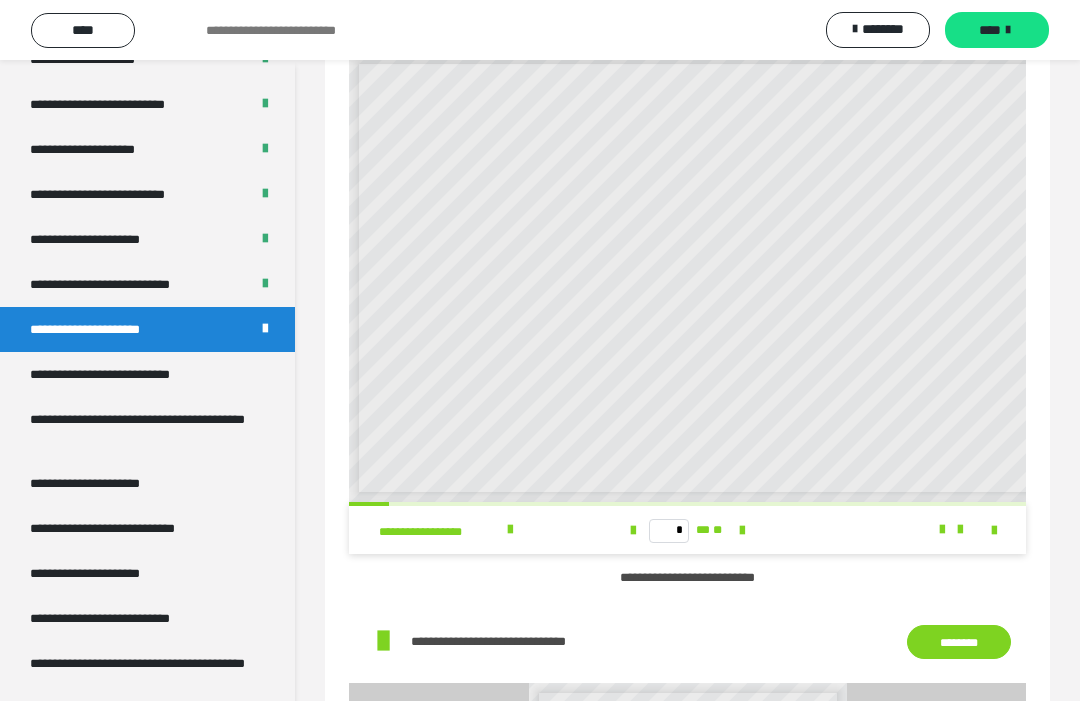 click on "**********" at bounding box center (127, 374) 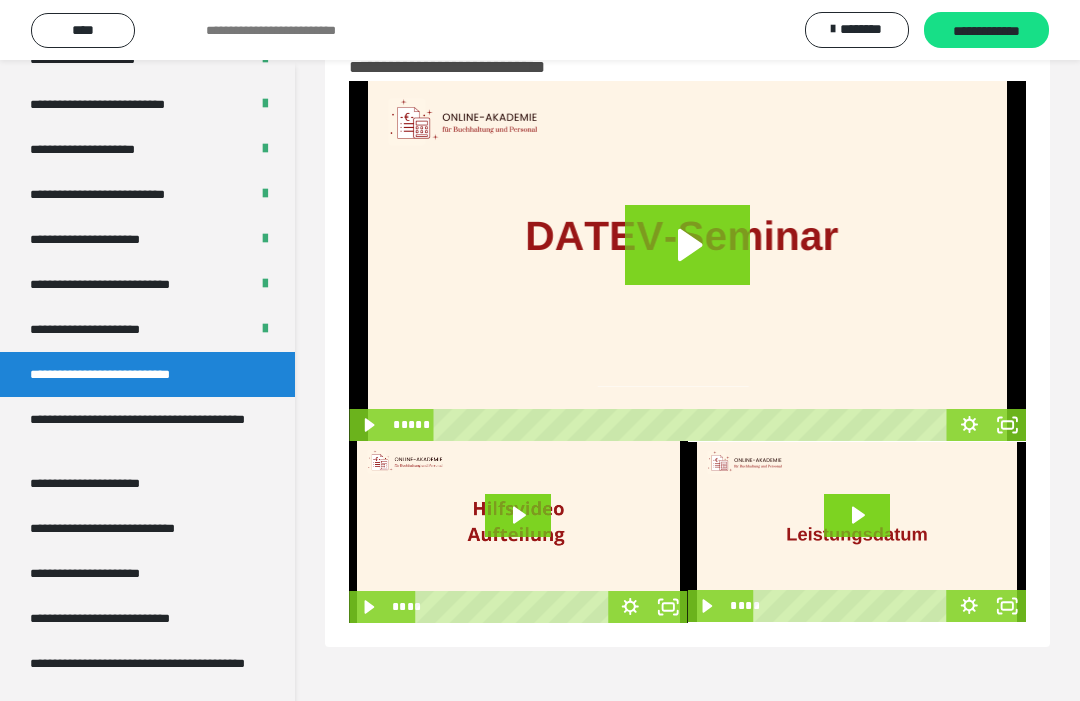 click 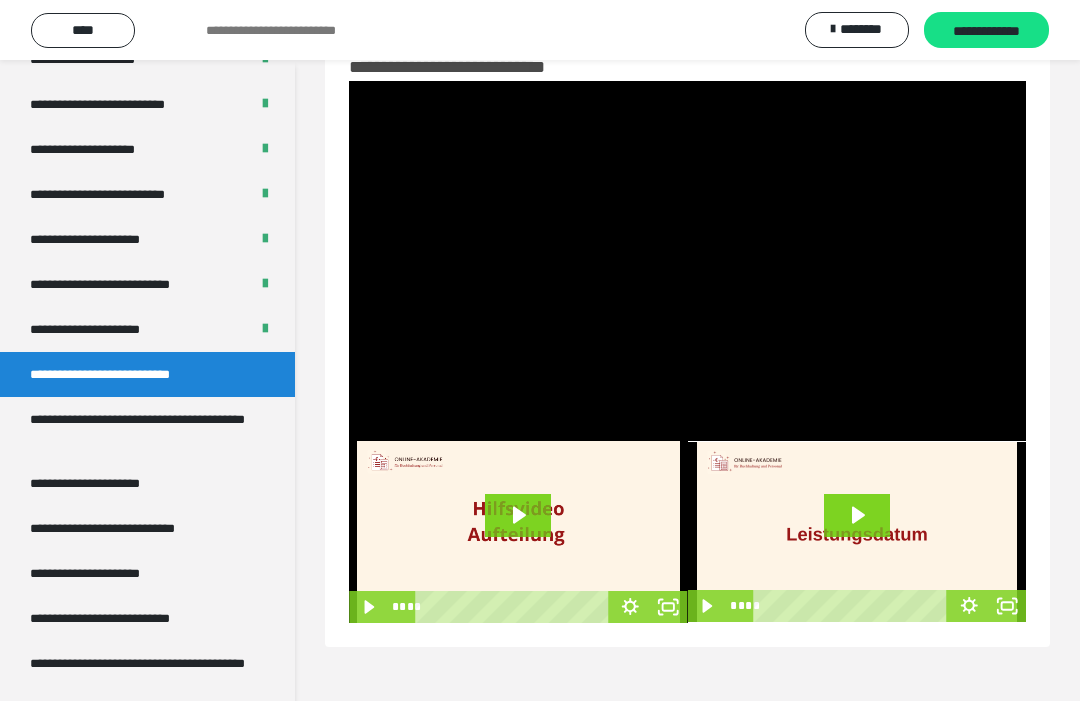 click at bounding box center (687, 261) 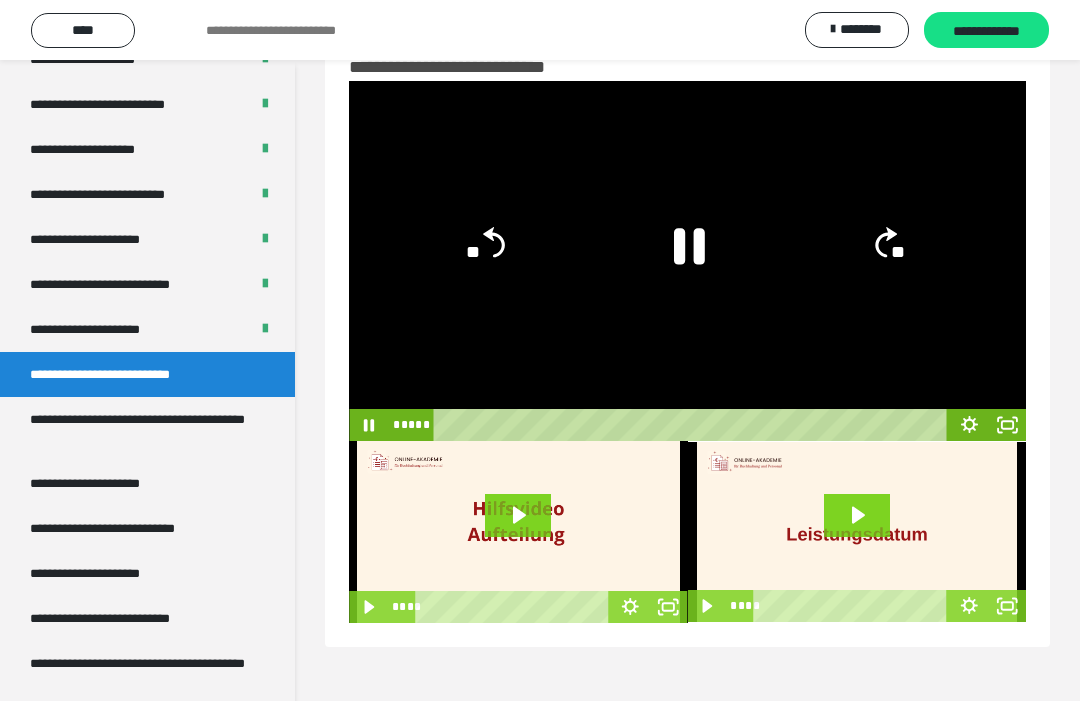 click 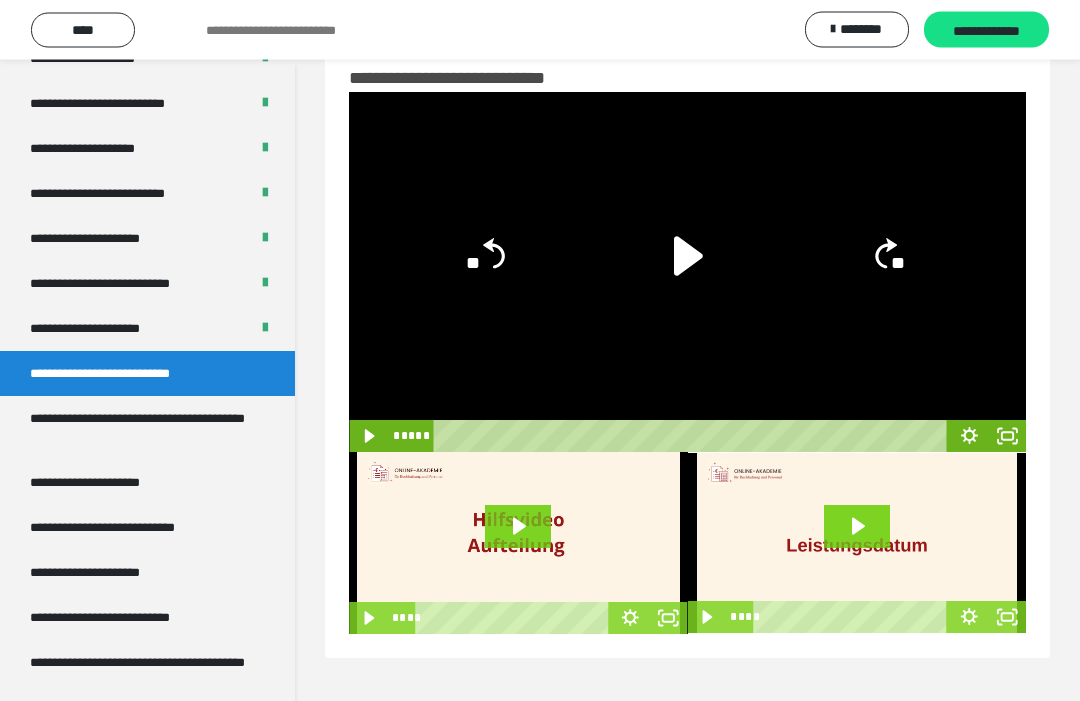 scroll, scrollTop: 0, scrollLeft: 0, axis: both 